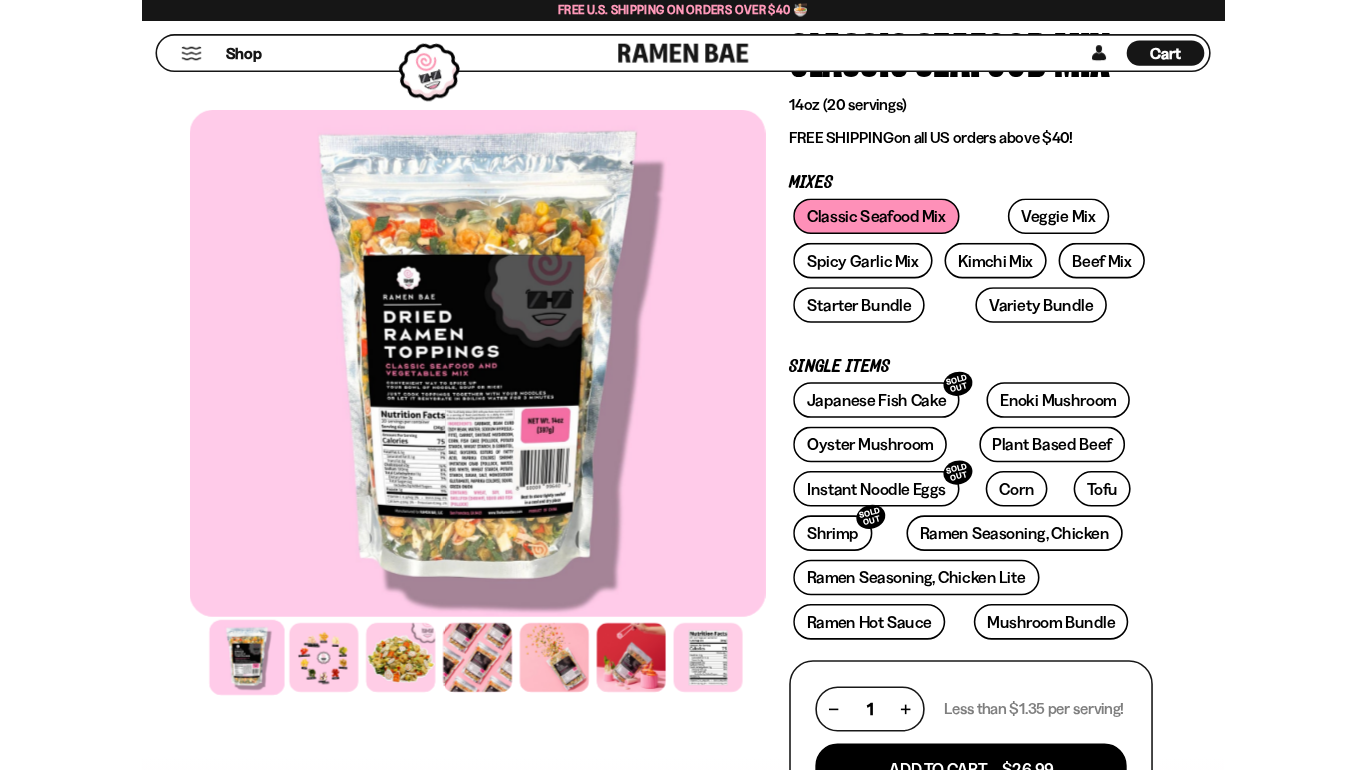 scroll, scrollTop: 177, scrollLeft: 0, axis: vertical 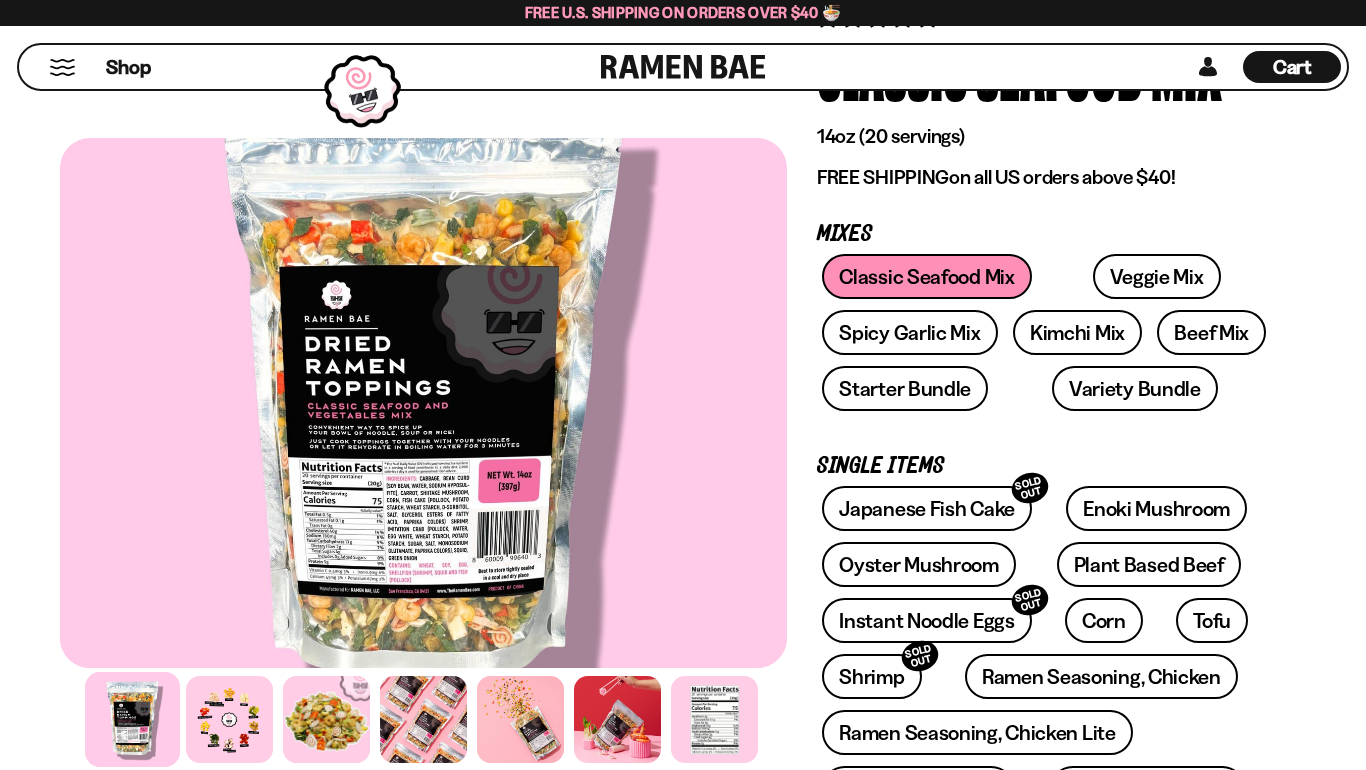 click on "Classic Seafood Mix
Veggie Mix
Spicy Garlic Mix
Kimchi Mix
Beef Mix" at bounding box center [1046, 338] 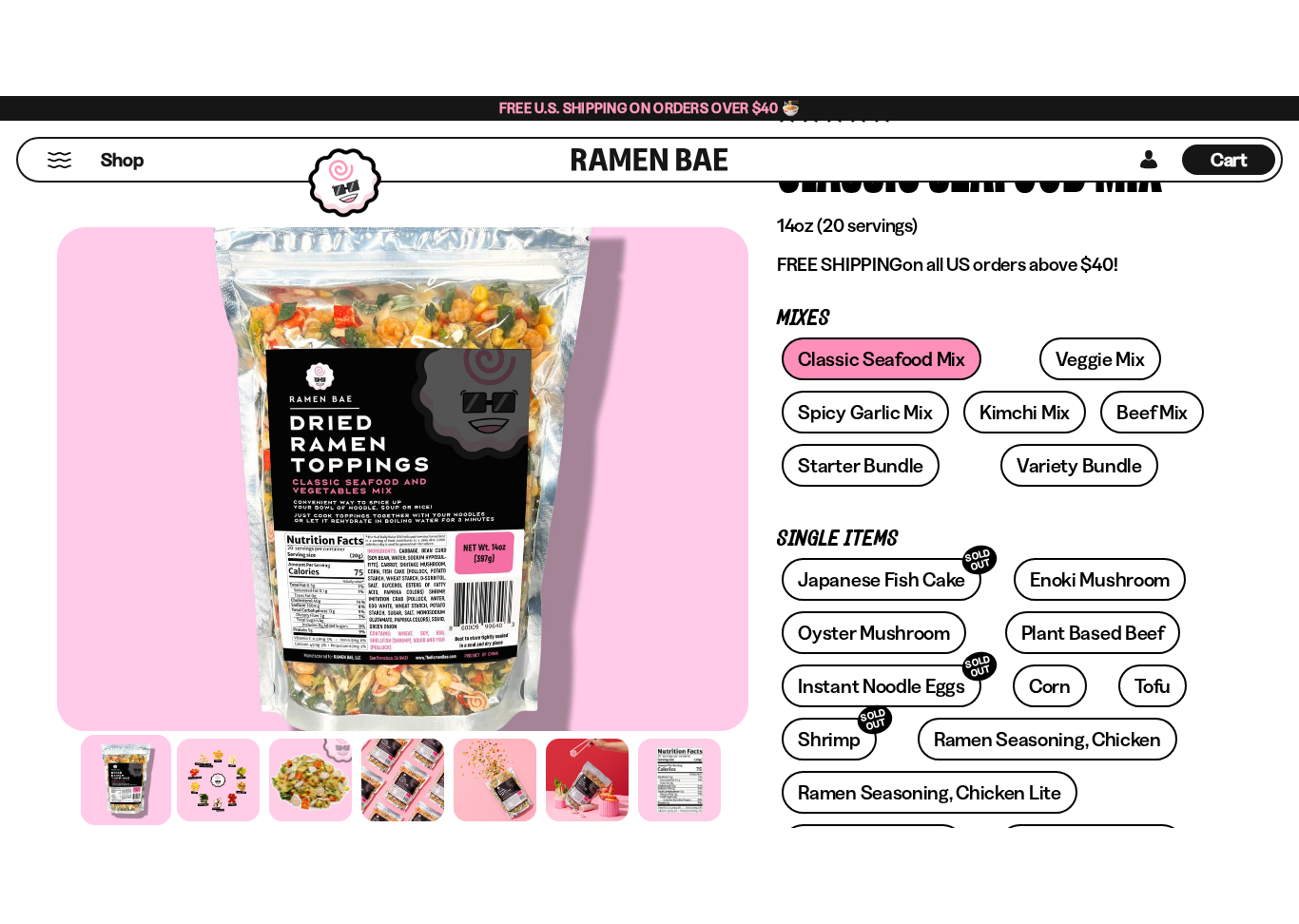 scroll, scrollTop: 304, scrollLeft: 0, axis: vertical 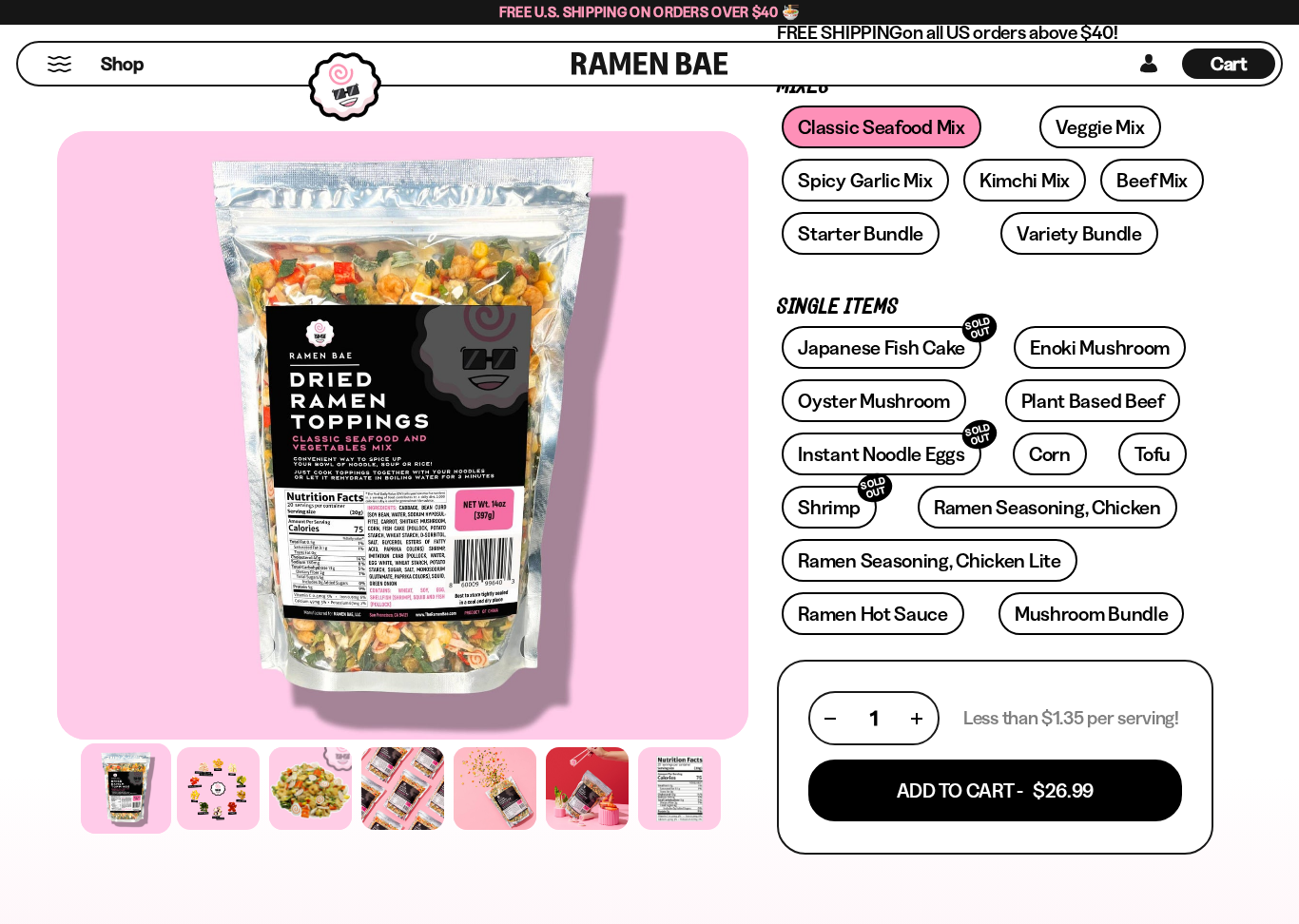 click on "Add To Cart -
$26.99" at bounding box center [995, 790] 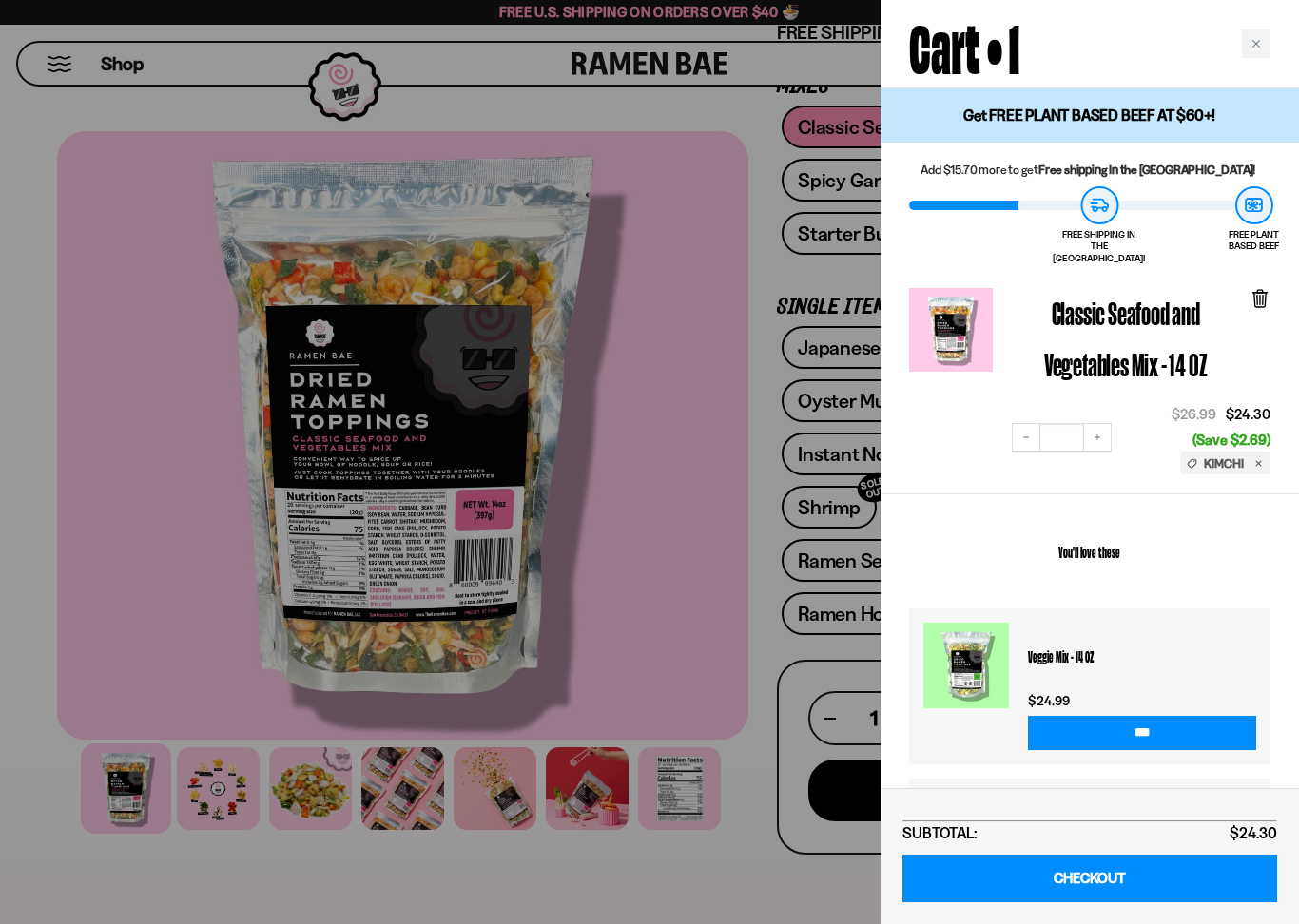 click at bounding box center (650, 462) 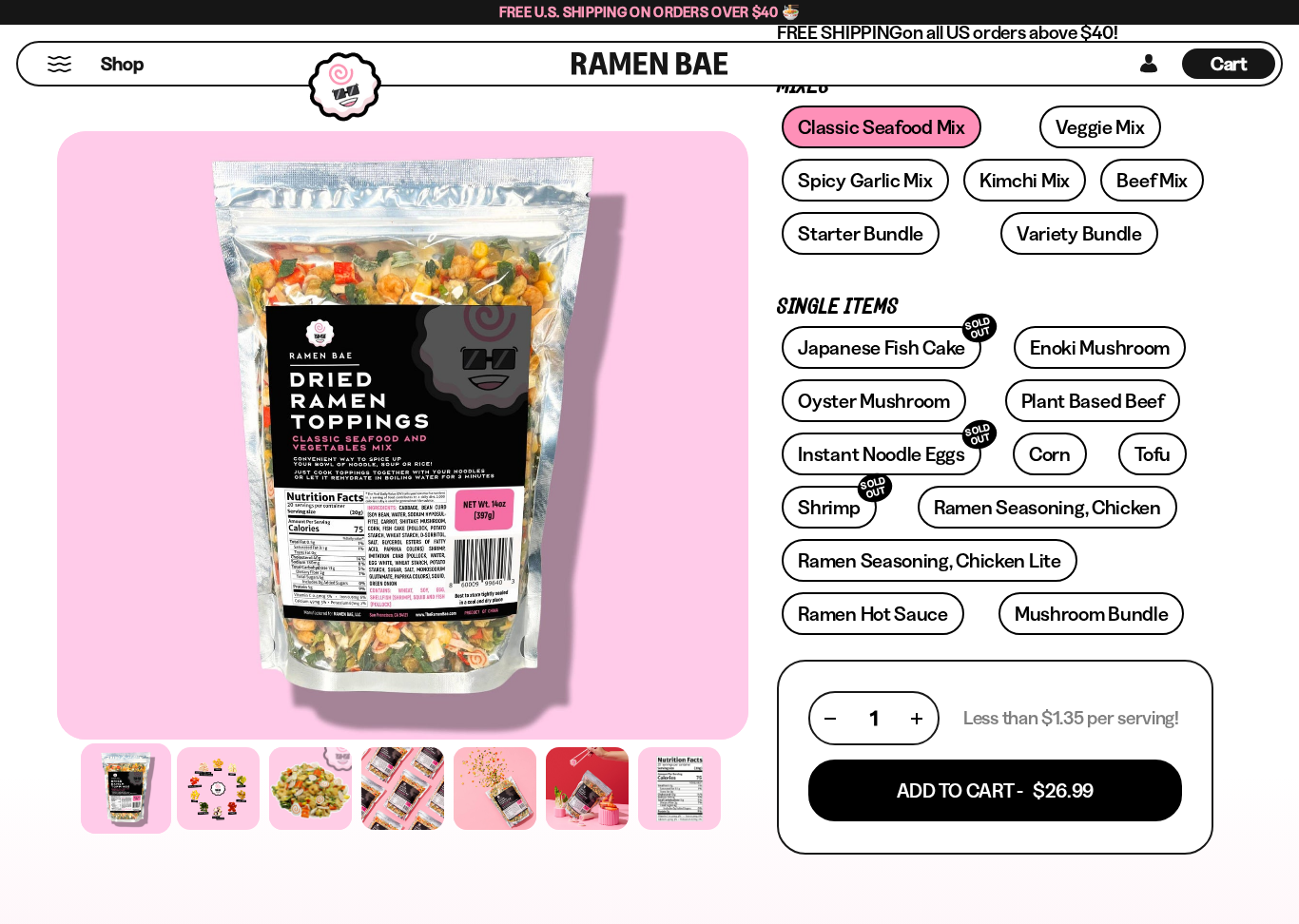 click on "Veggie Mix" at bounding box center [1100, 126] 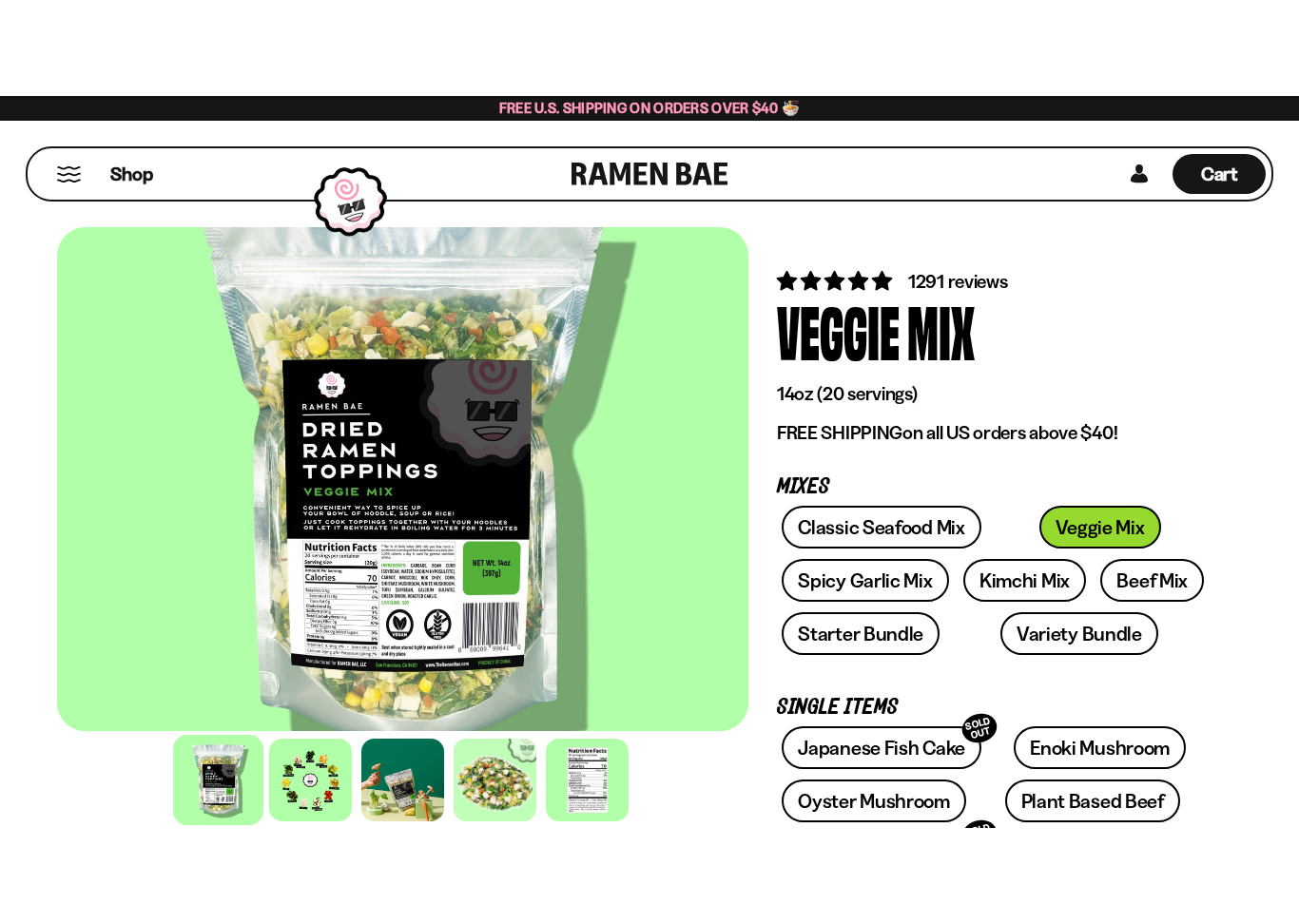 scroll, scrollTop: 68, scrollLeft: 0, axis: vertical 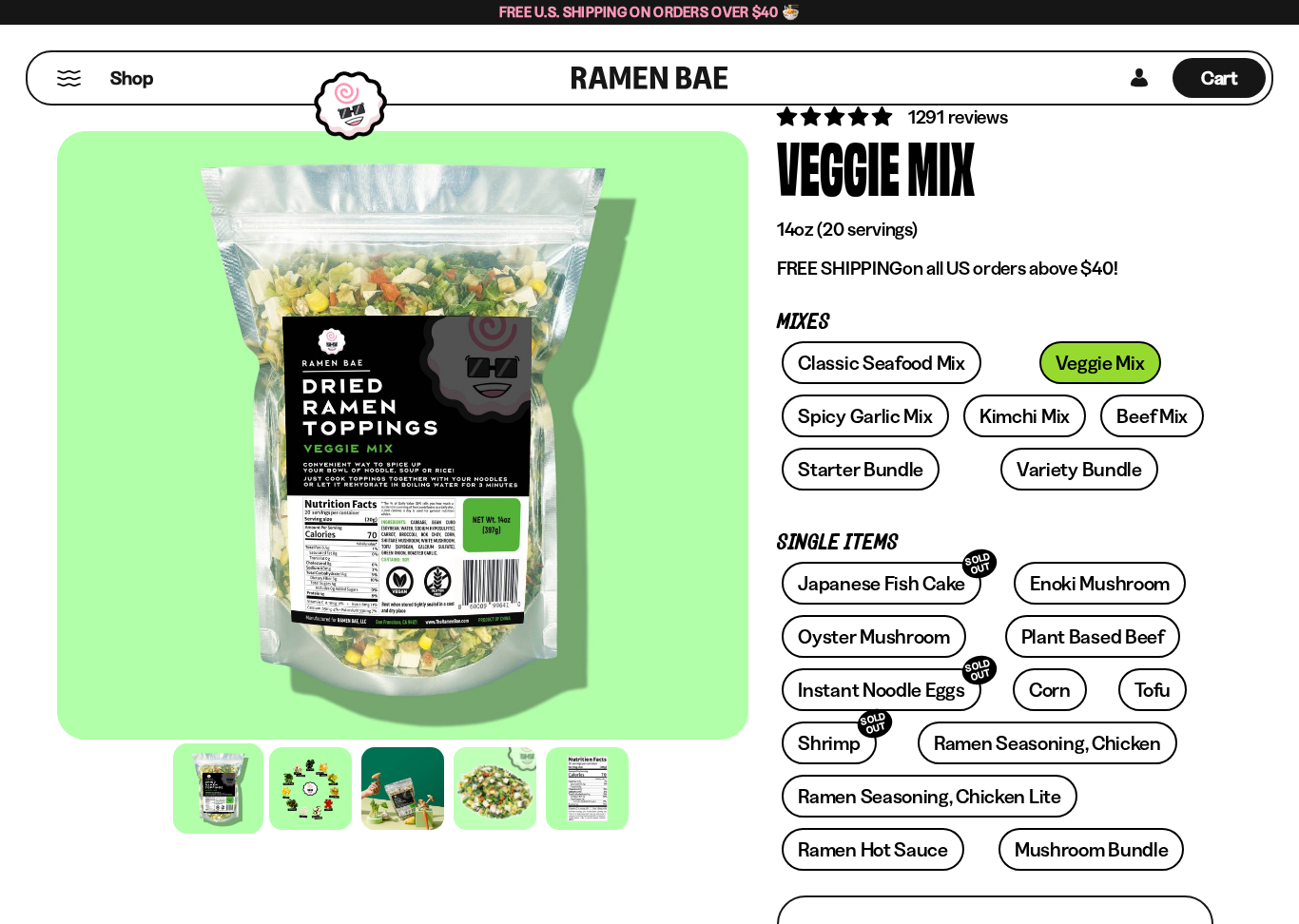 click at bounding box center (402, 435) 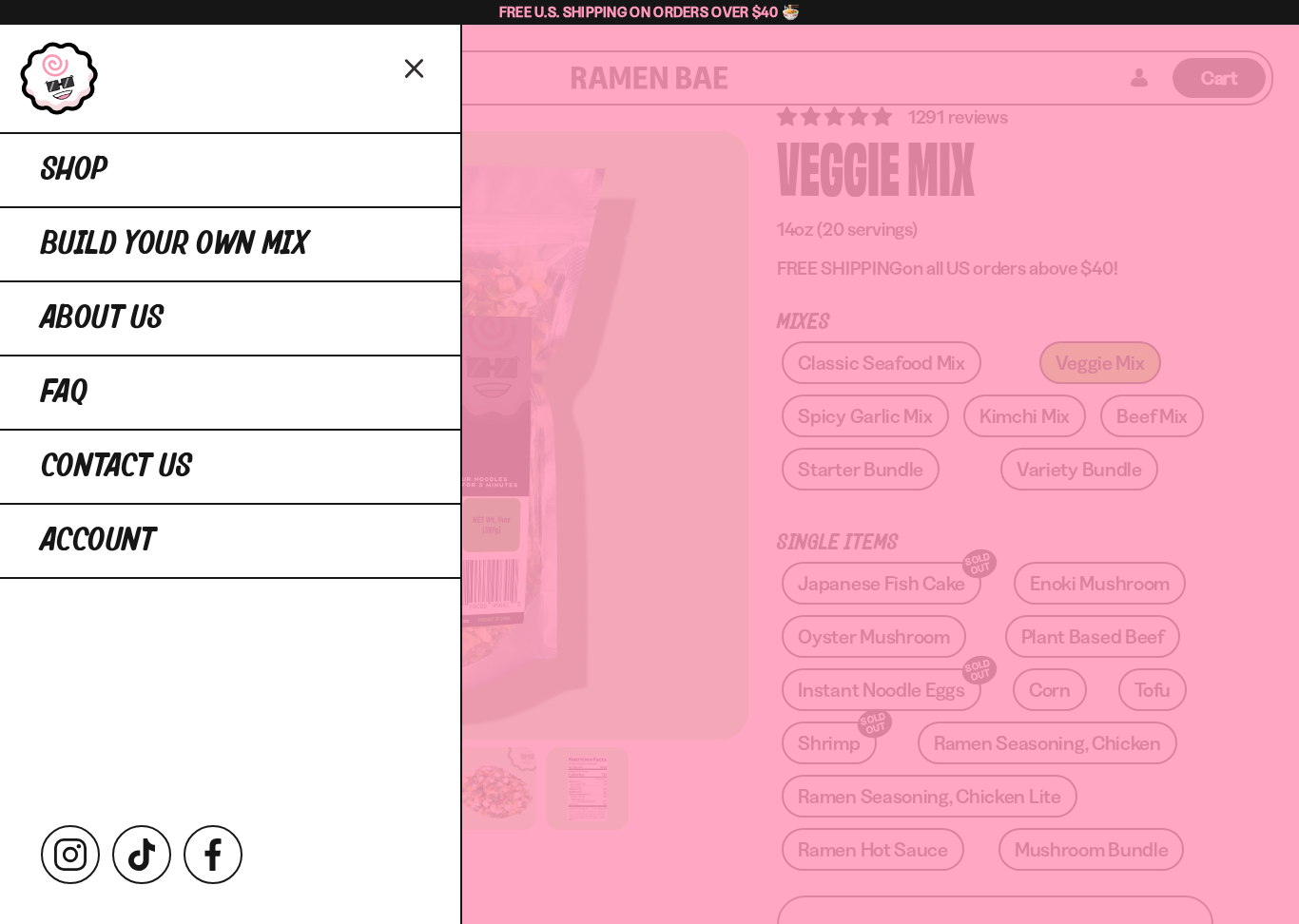 click on "Shop" at bounding box center (230, 169) 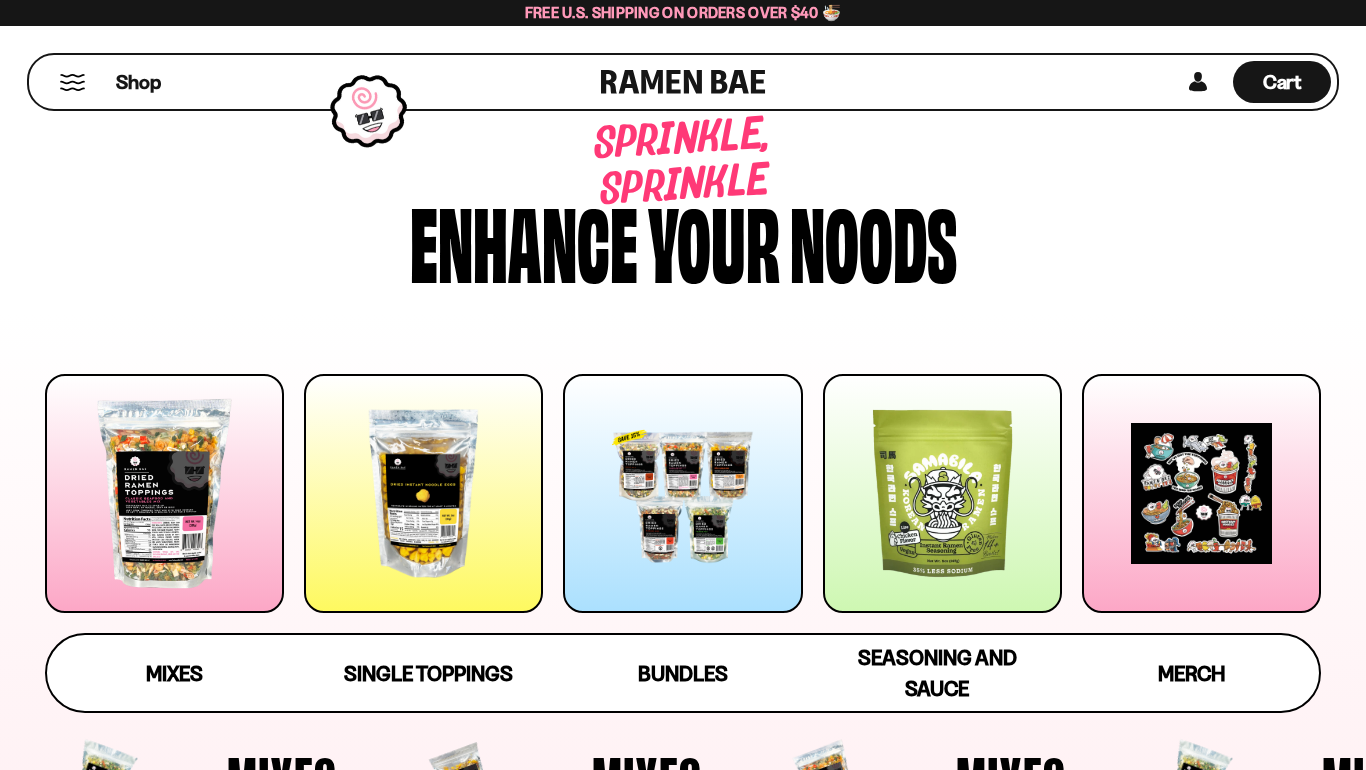 scroll, scrollTop: 0, scrollLeft: 0, axis: both 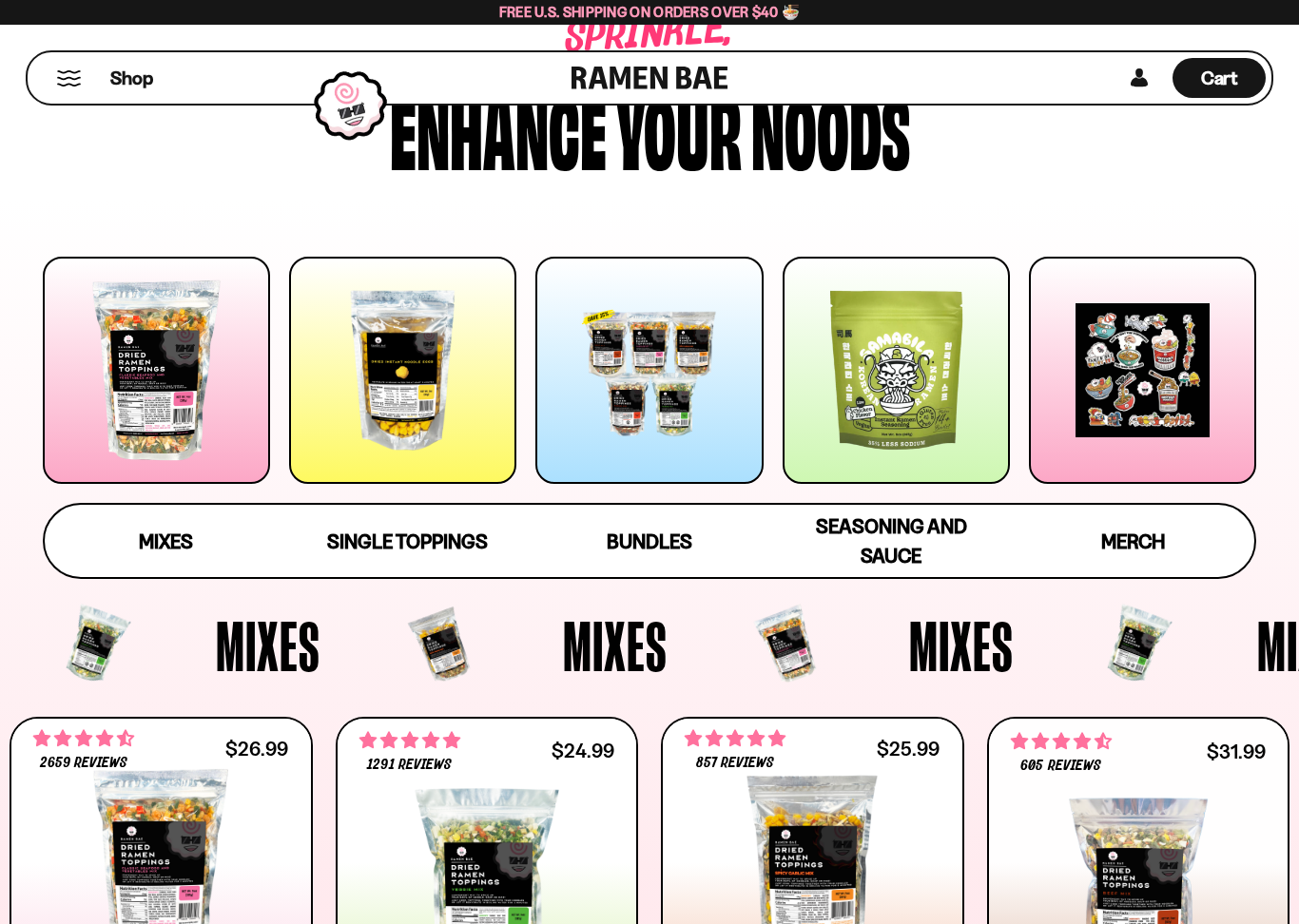 click at bounding box center [649, 370] 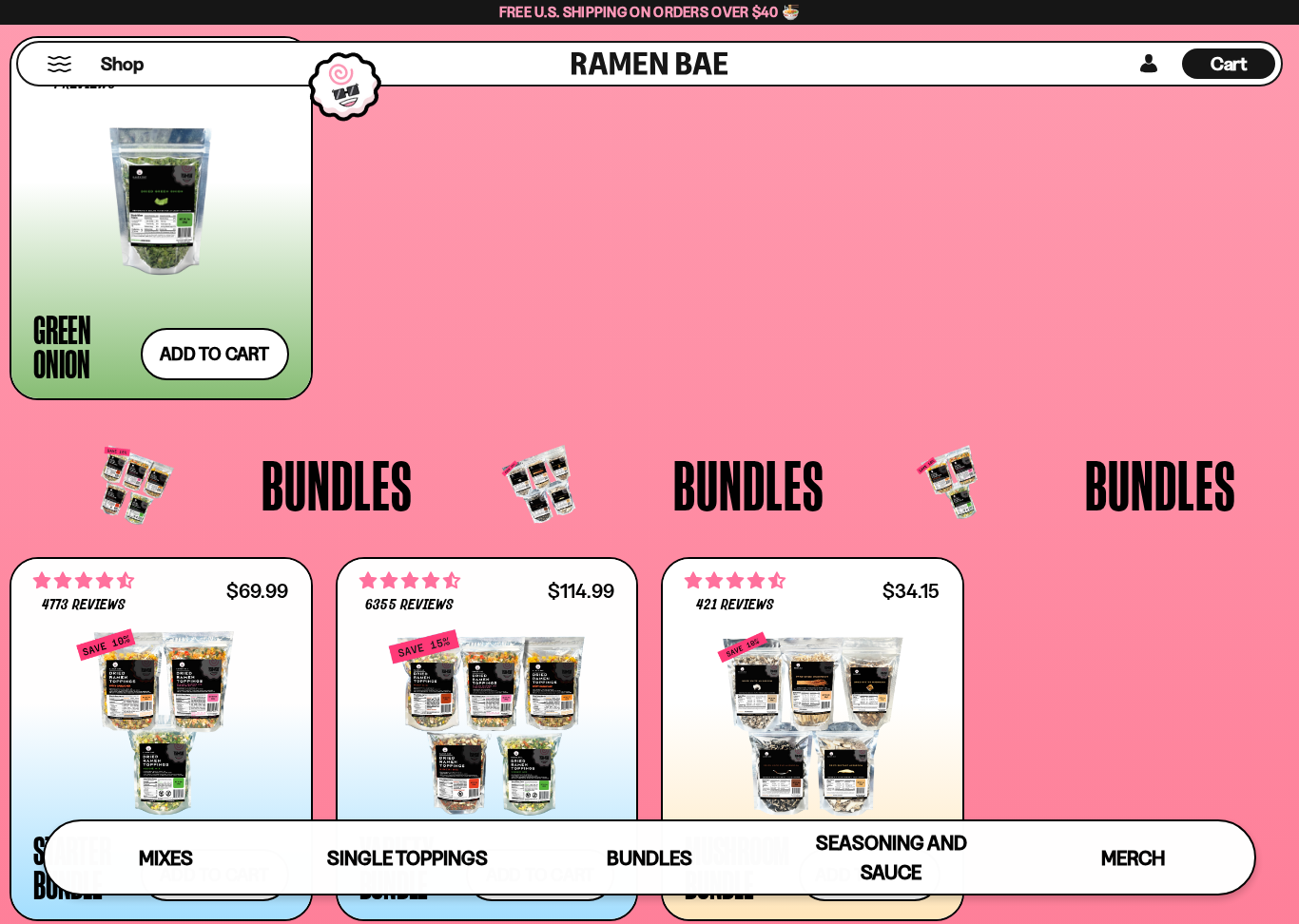 scroll, scrollTop: 4162, scrollLeft: 0, axis: vertical 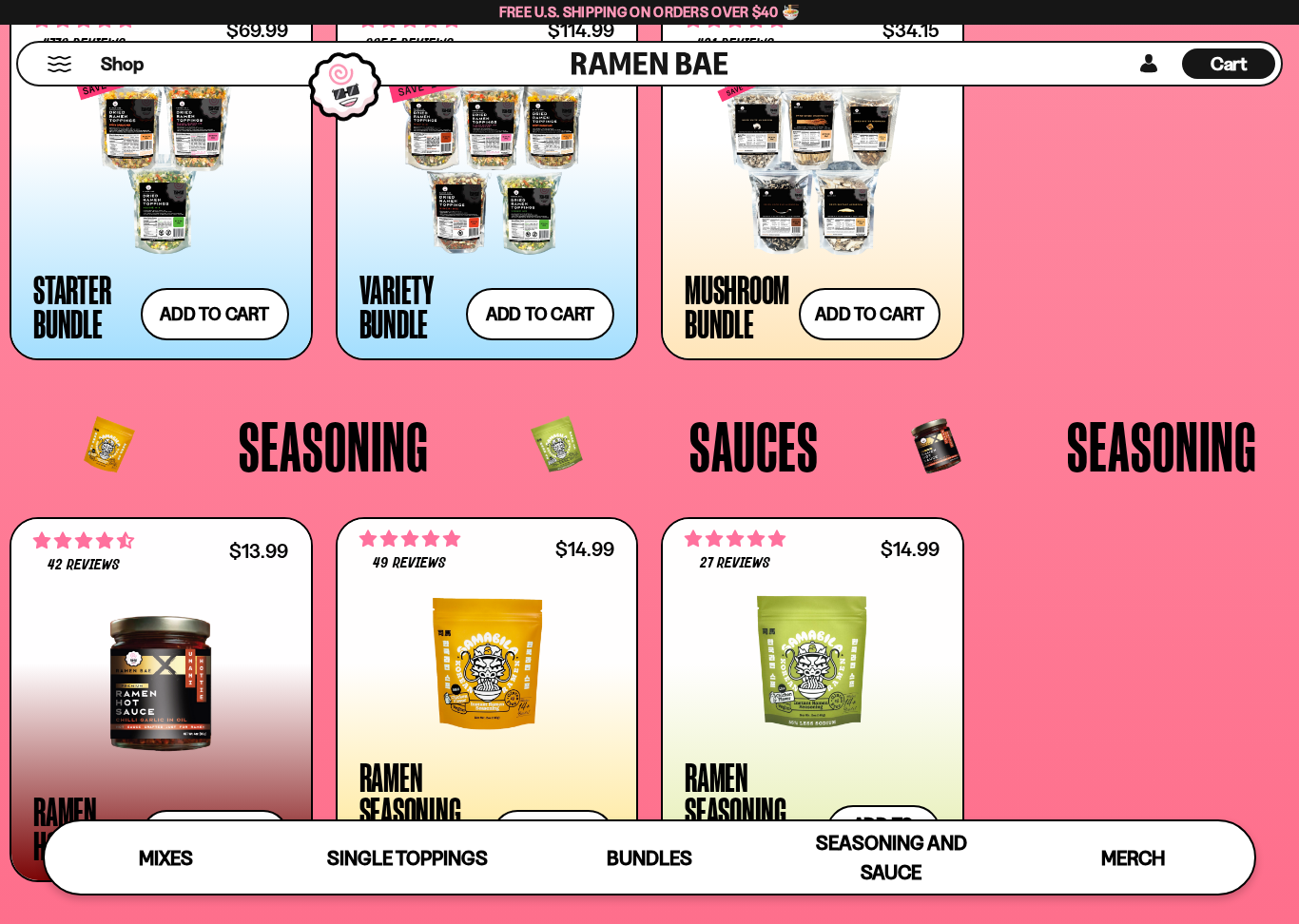 click at bounding box center (161, 162) 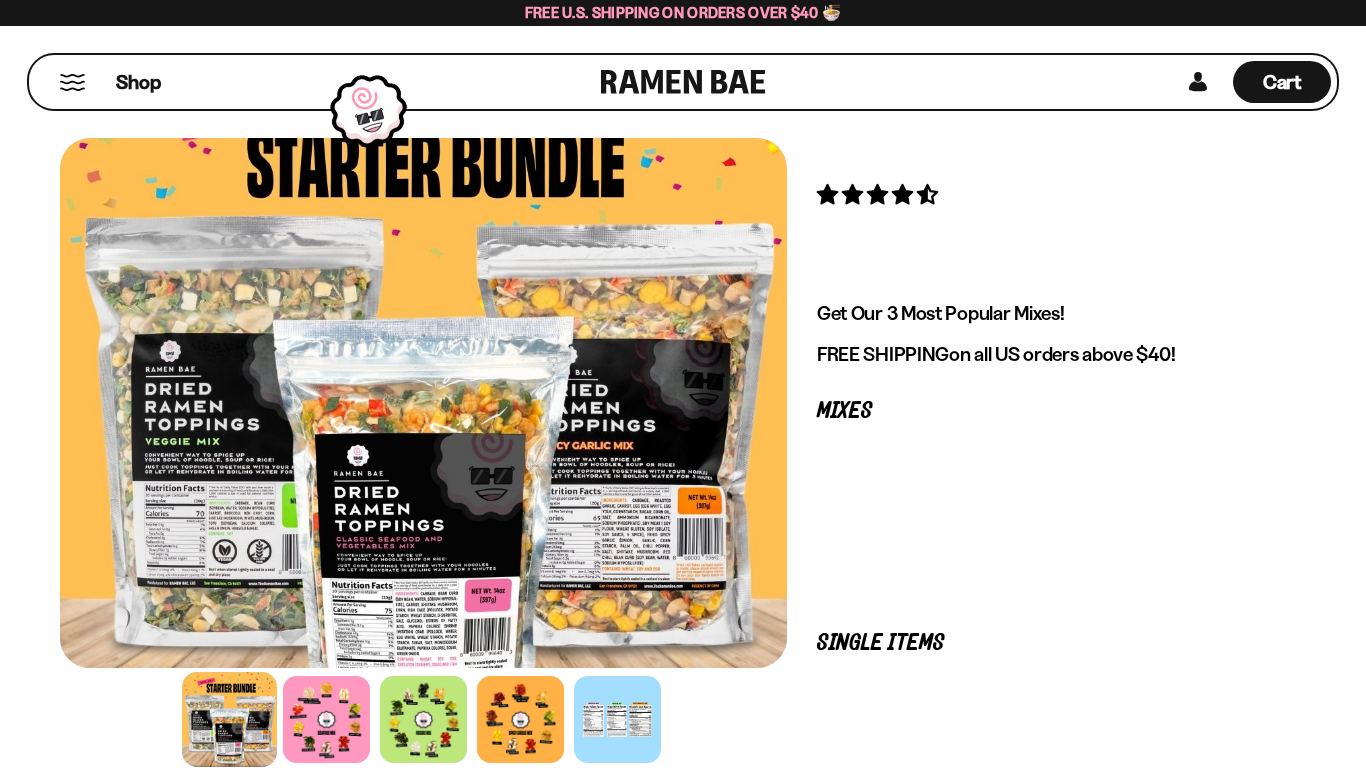 scroll, scrollTop: 0, scrollLeft: 0, axis: both 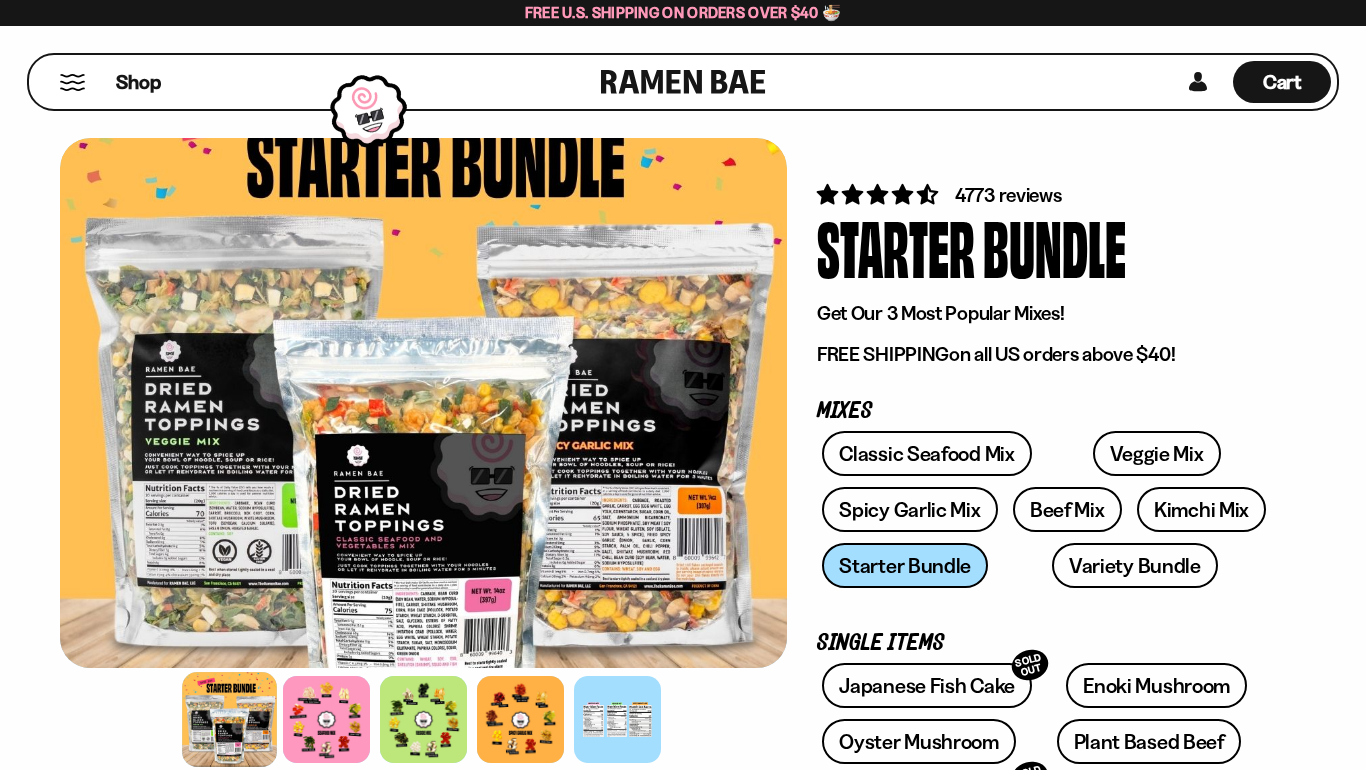 click at bounding box center (326, 719) 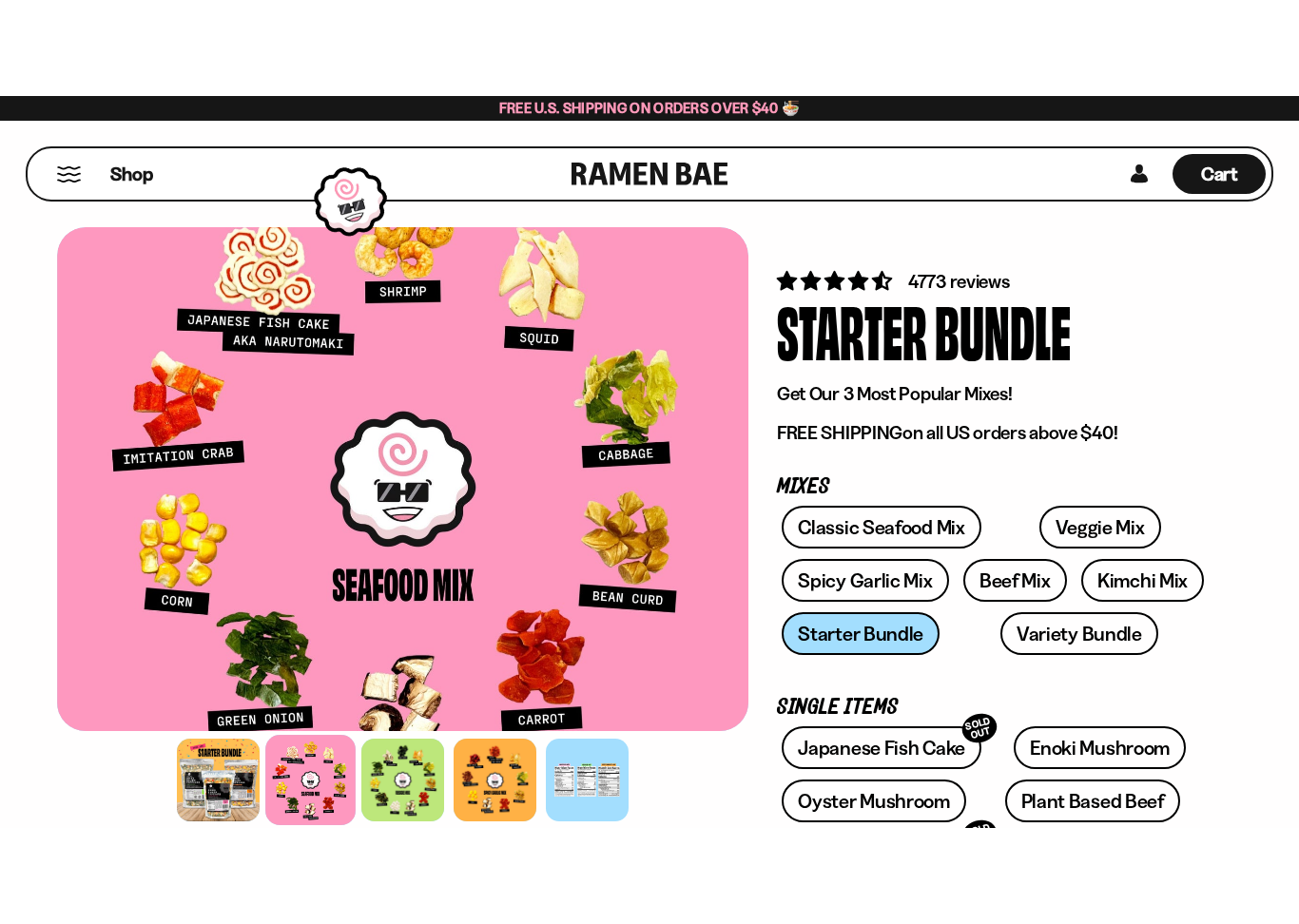 scroll, scrollTop: 34, scrollLeft: 0, axis: vertical 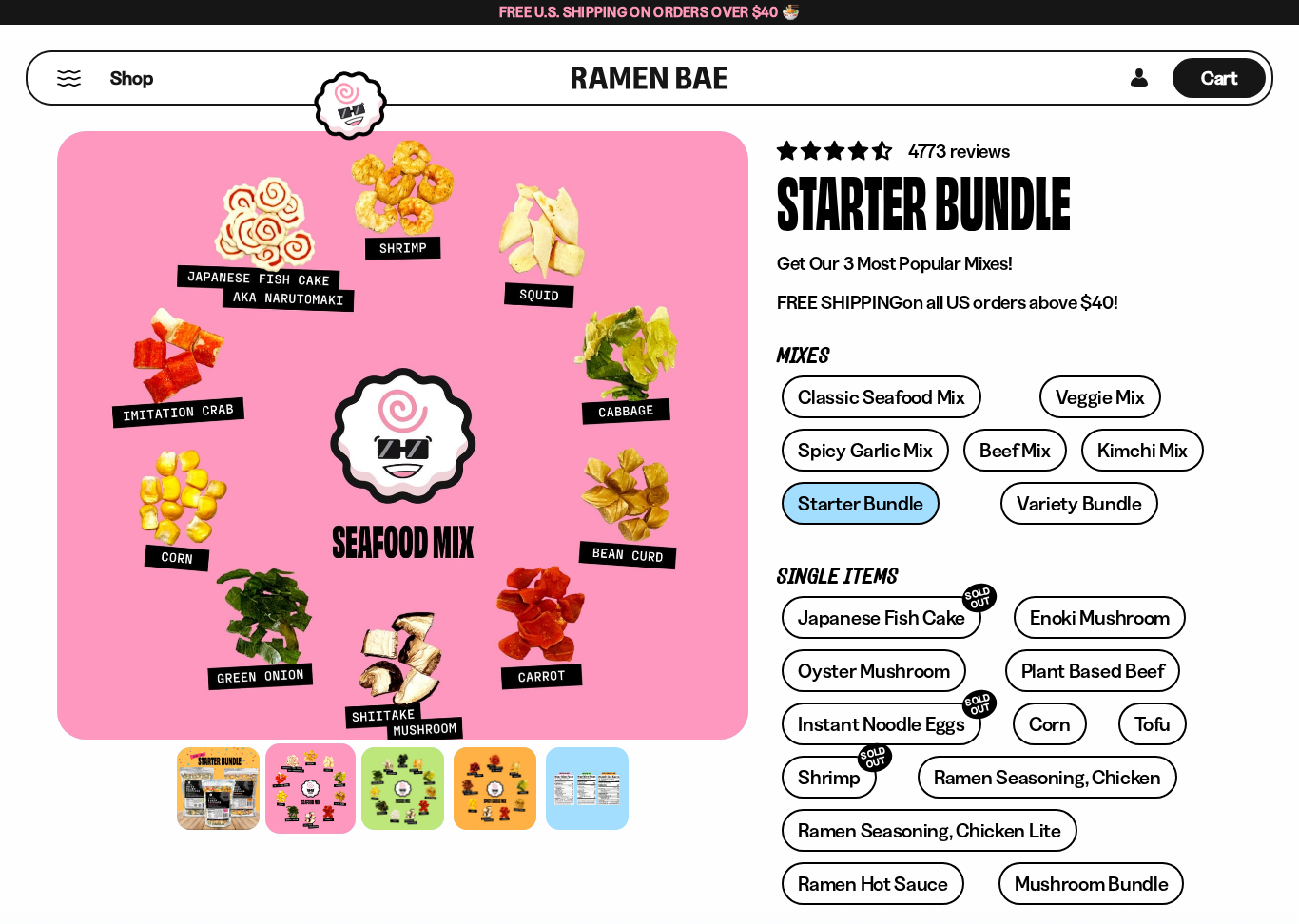 click at bounding box center (402, 788) 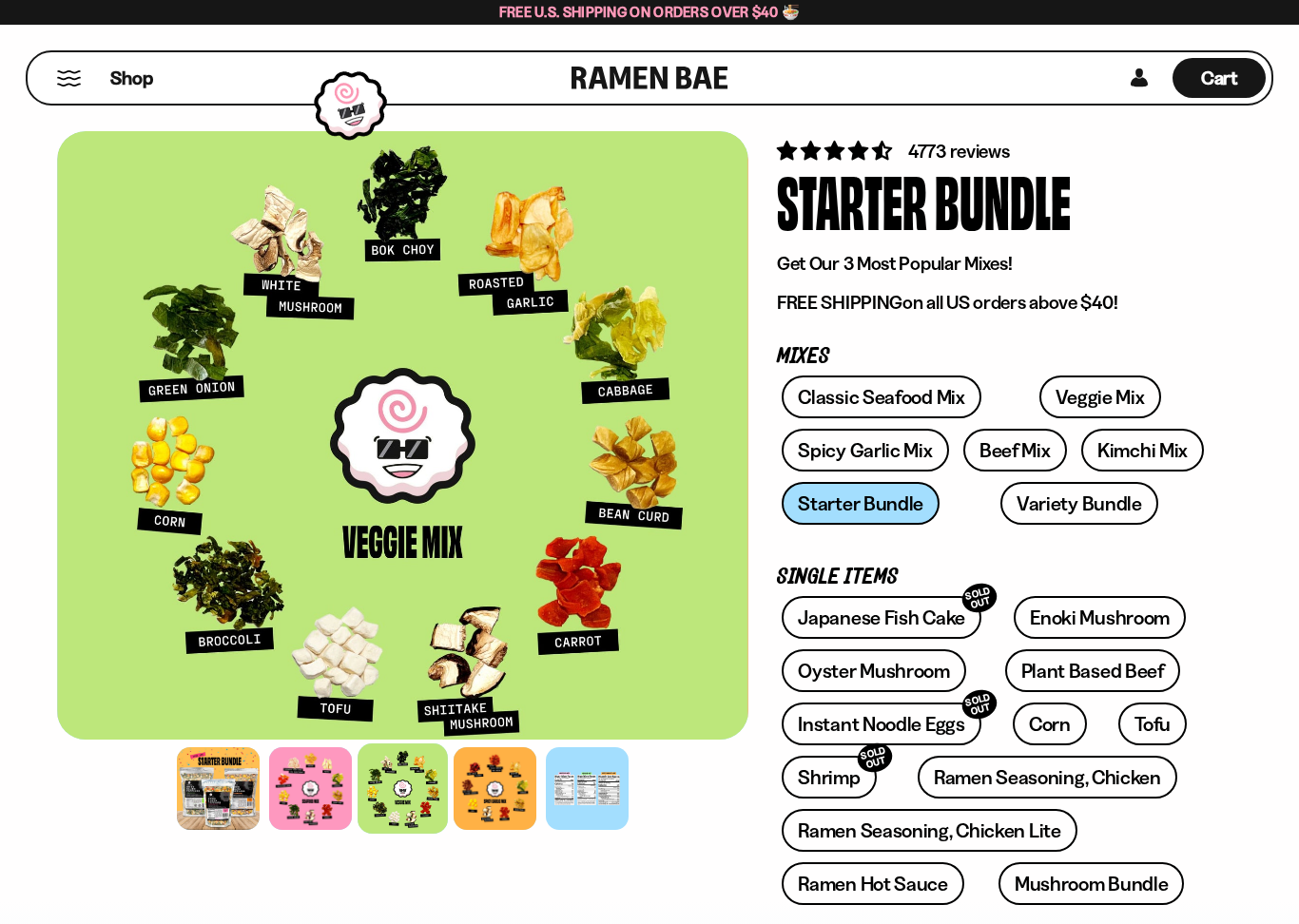 click at bounding box center (494, 788) 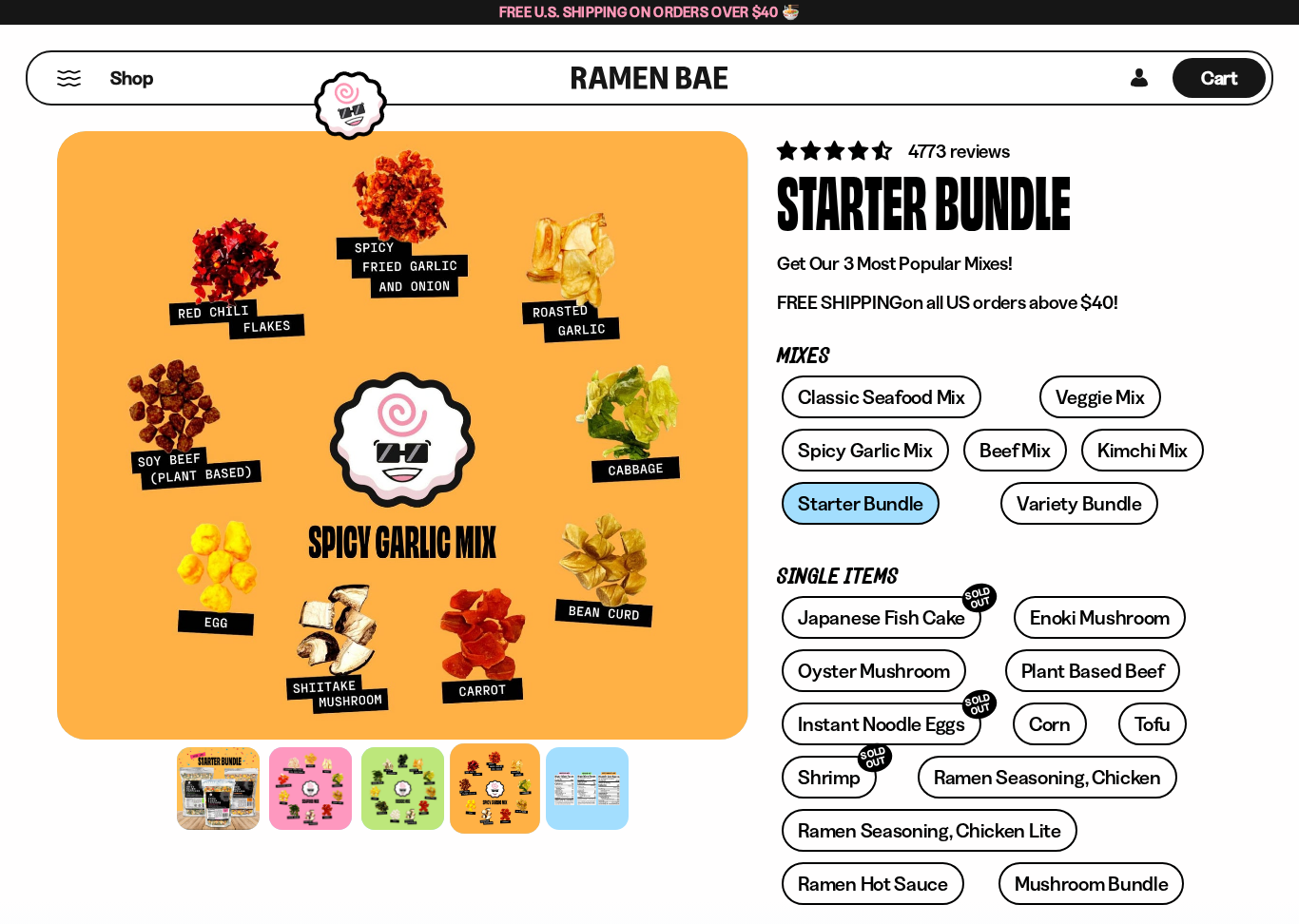 click at bounding box center [587, 788] 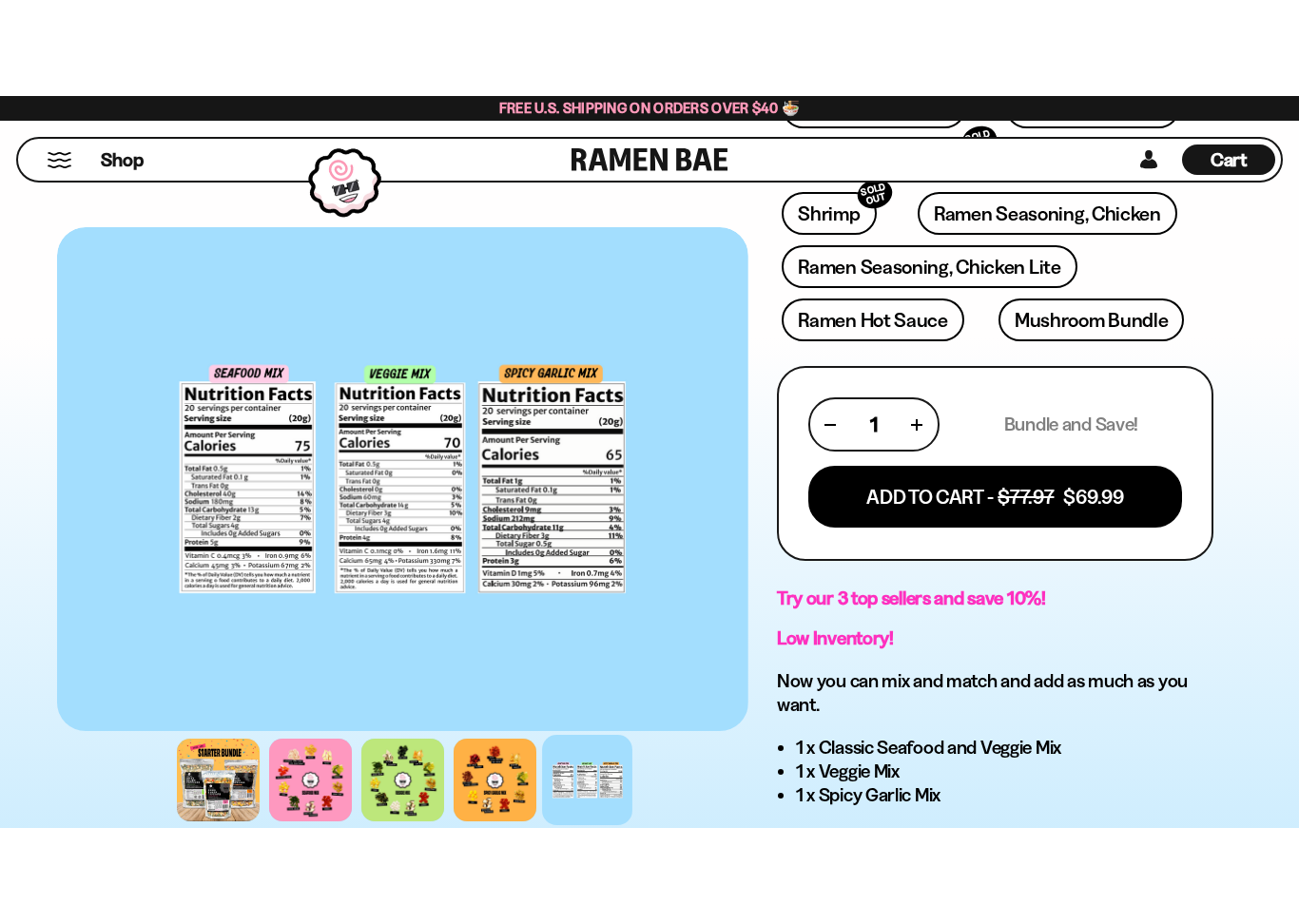 scroll, scrollTop: 697, scrollLeft: 0, axis: vertical 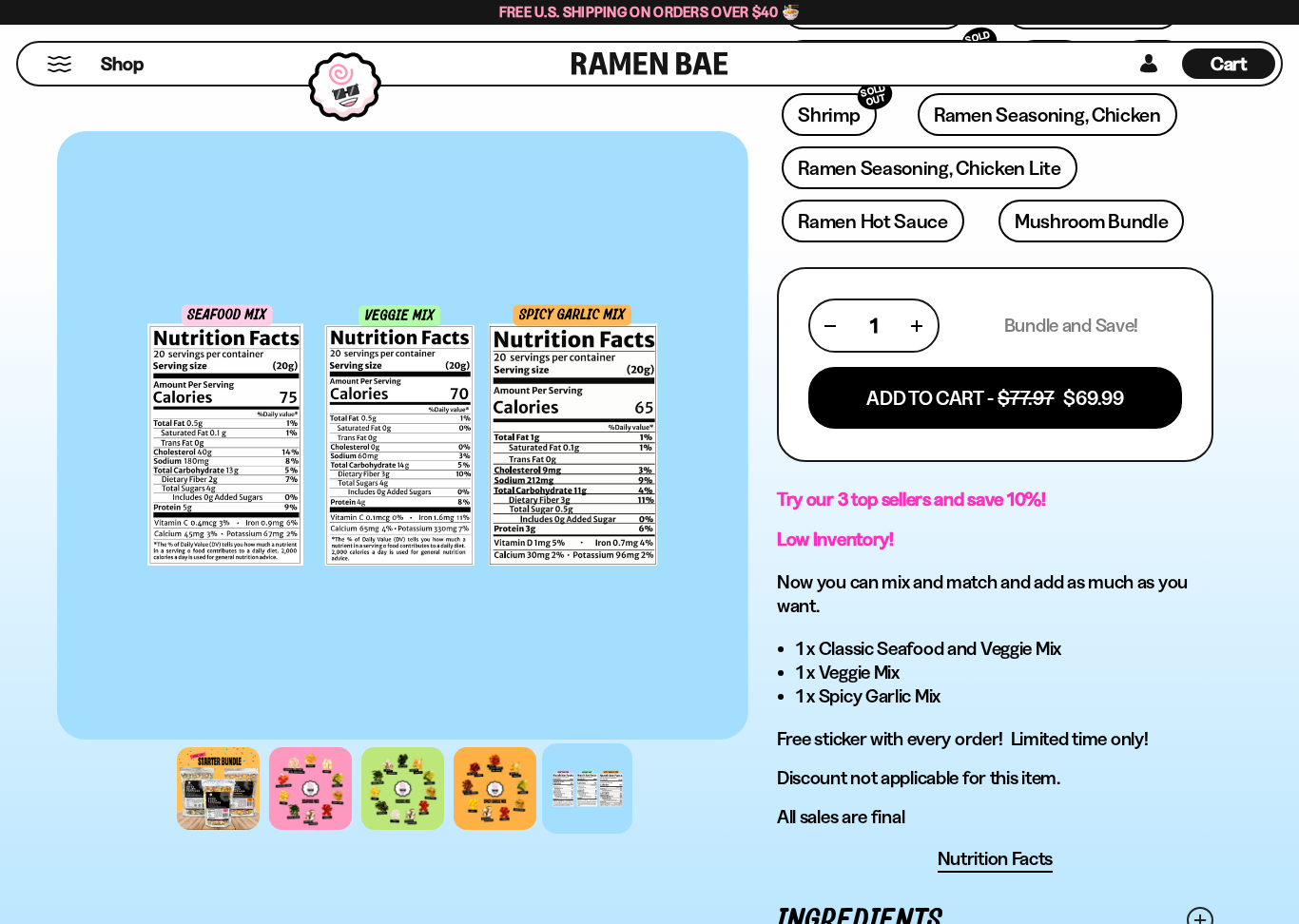 click on "Add To Cart -
$77.97
$69.99" at bounding box center (995, 397) 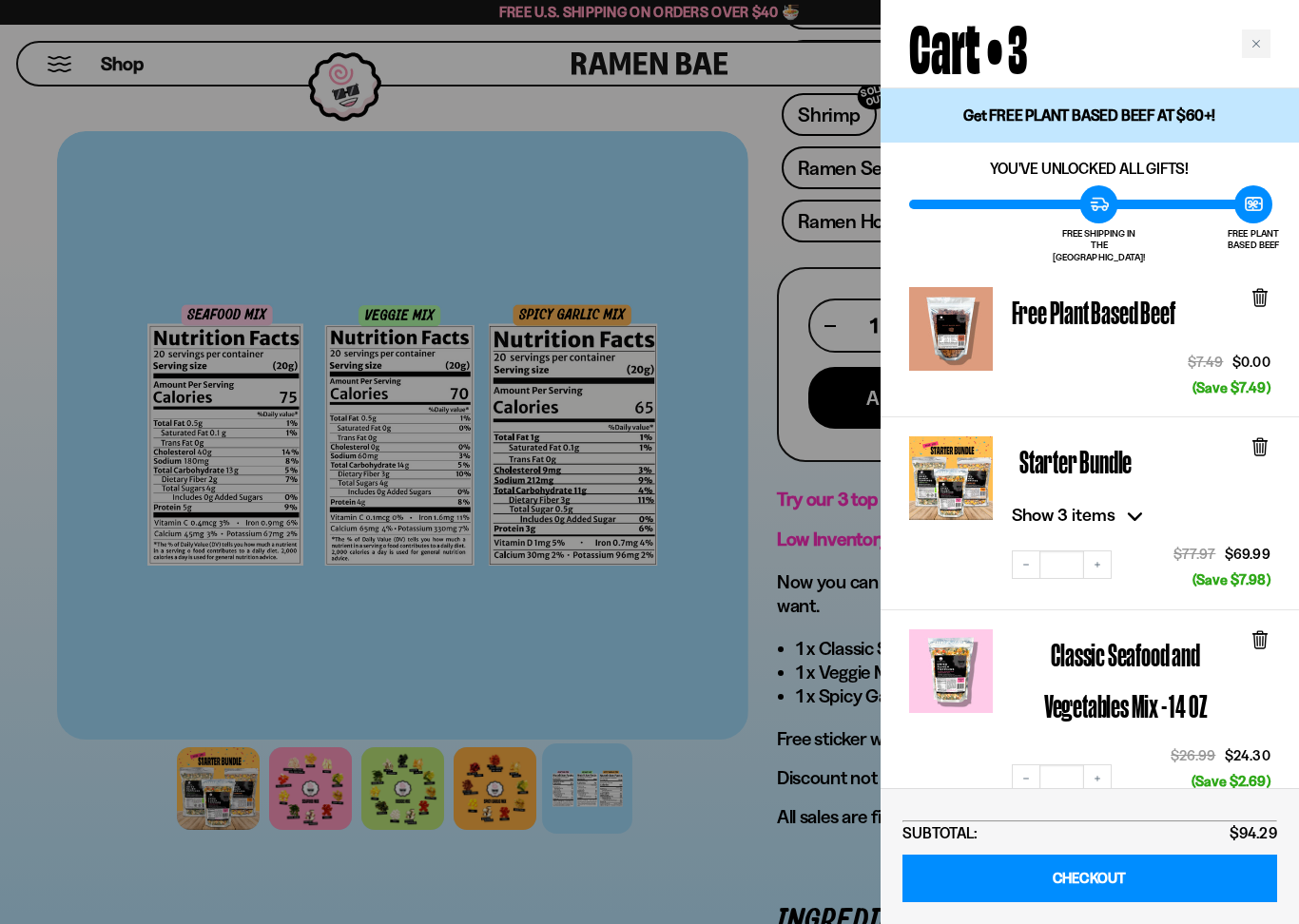 click 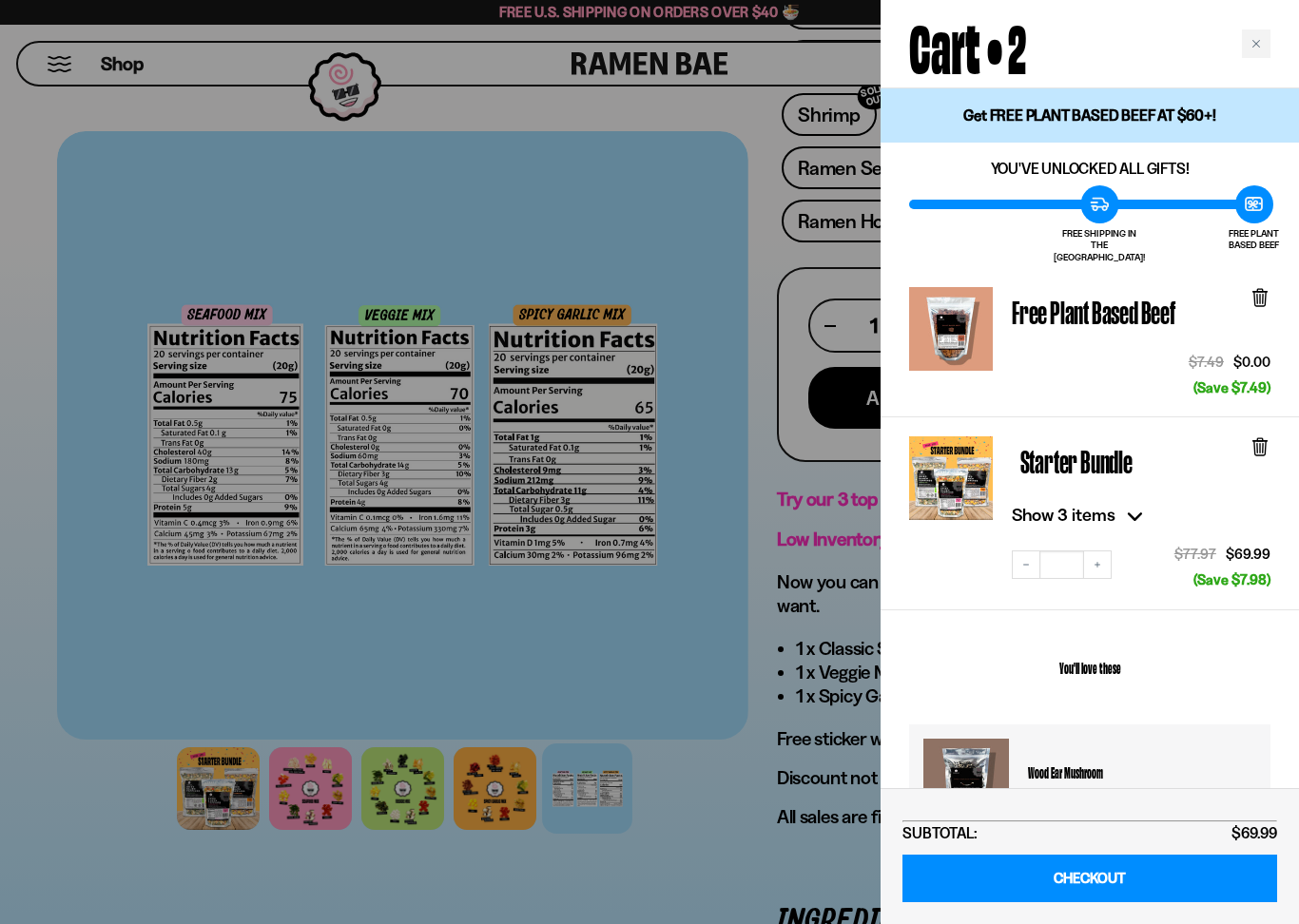 click at bounding box center [650, 462] 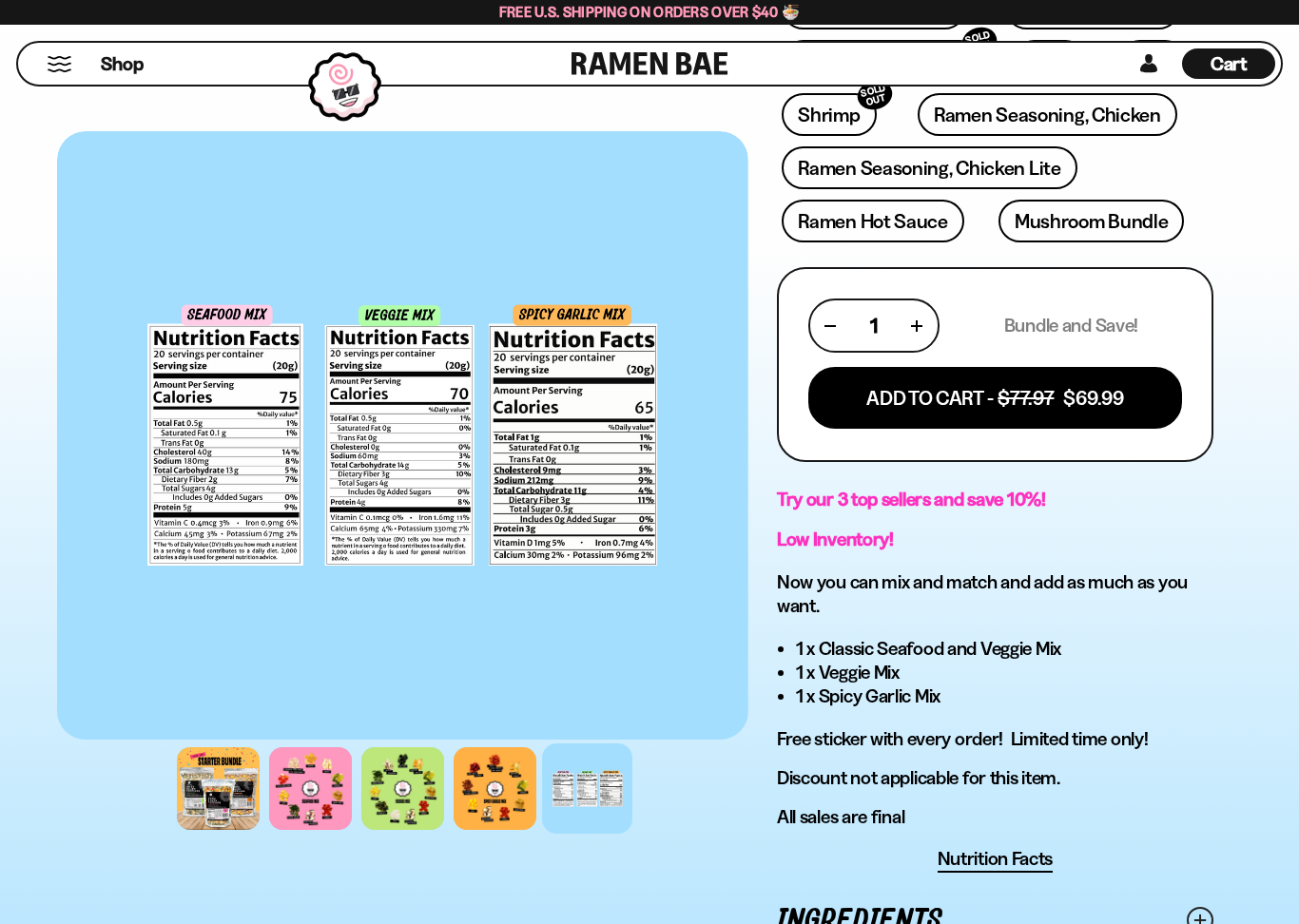 click at bounding box center (310, 788) 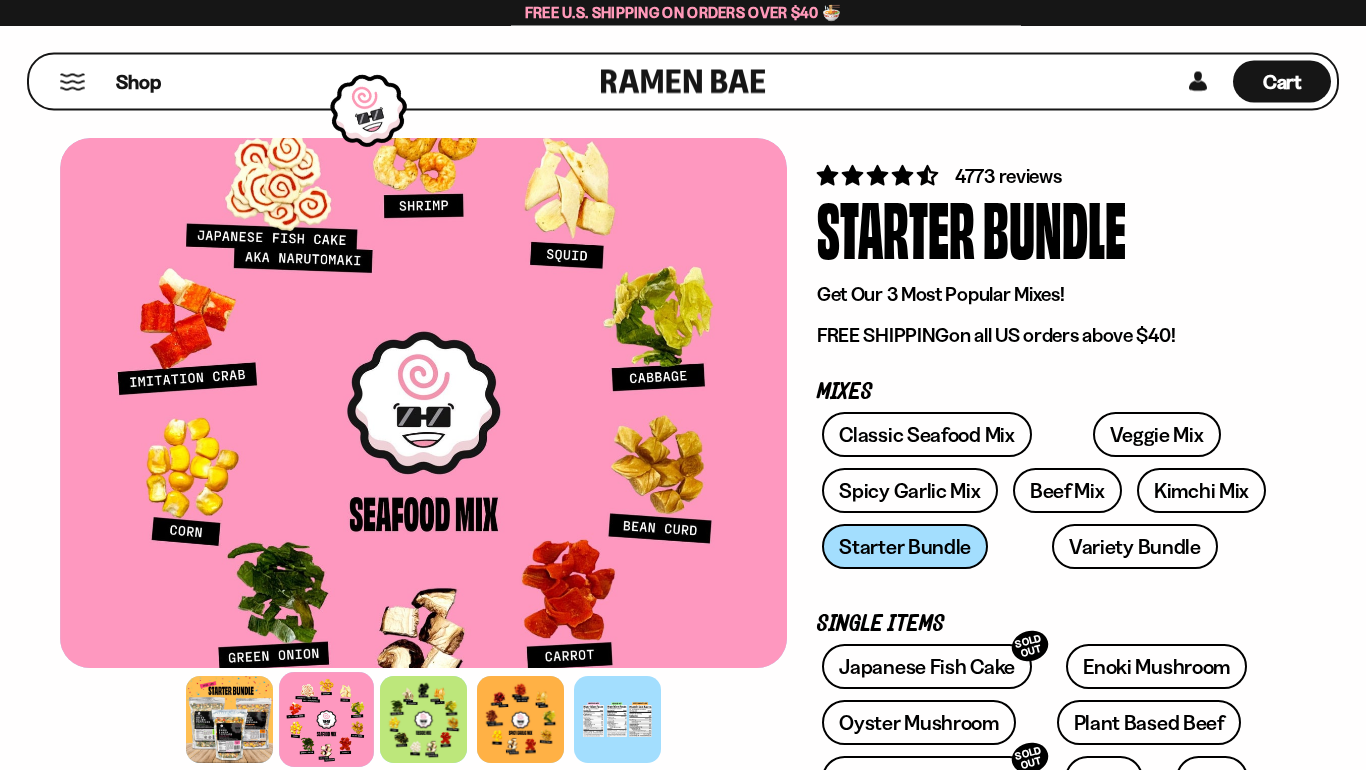 scroll, scrollTop: 0, scrollLeft: 0, axis: both 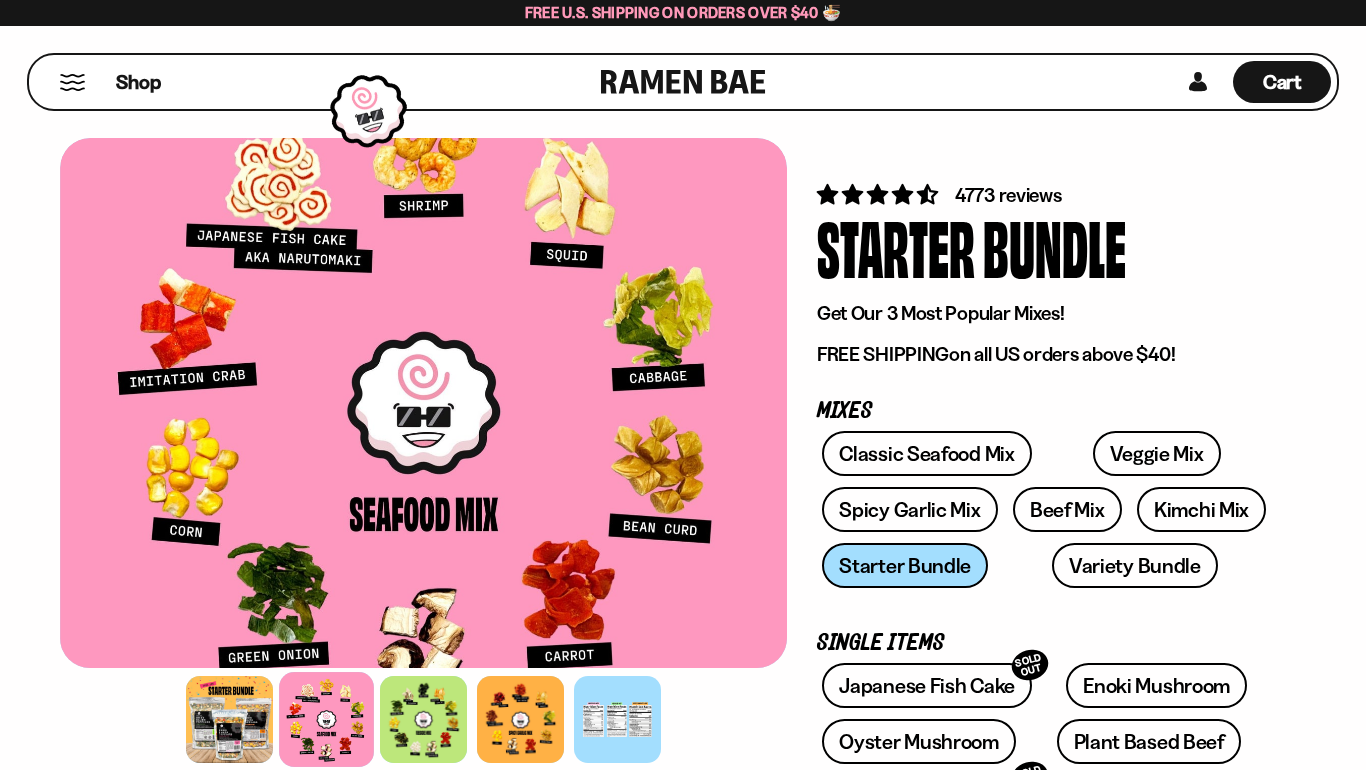 click at bounding box center (72, 82) 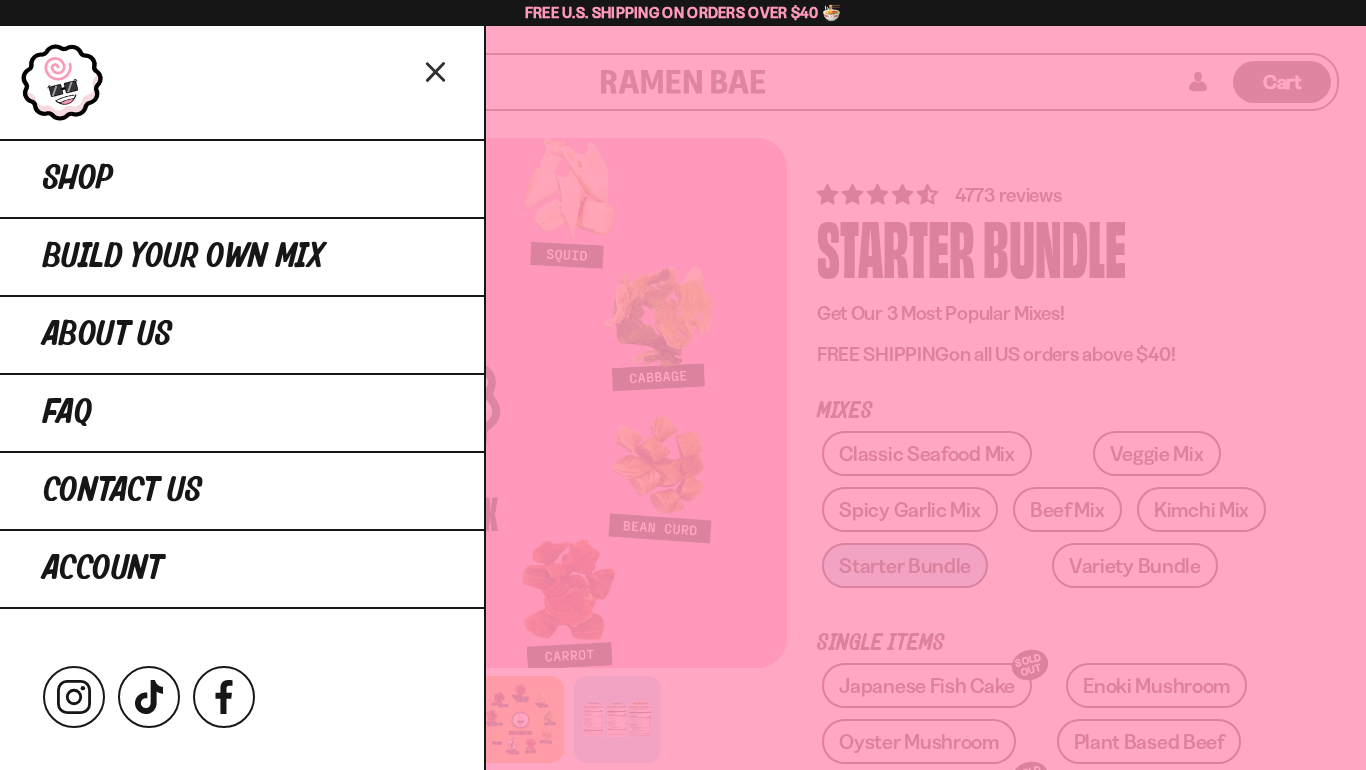 click at bounding box center (683, 385) 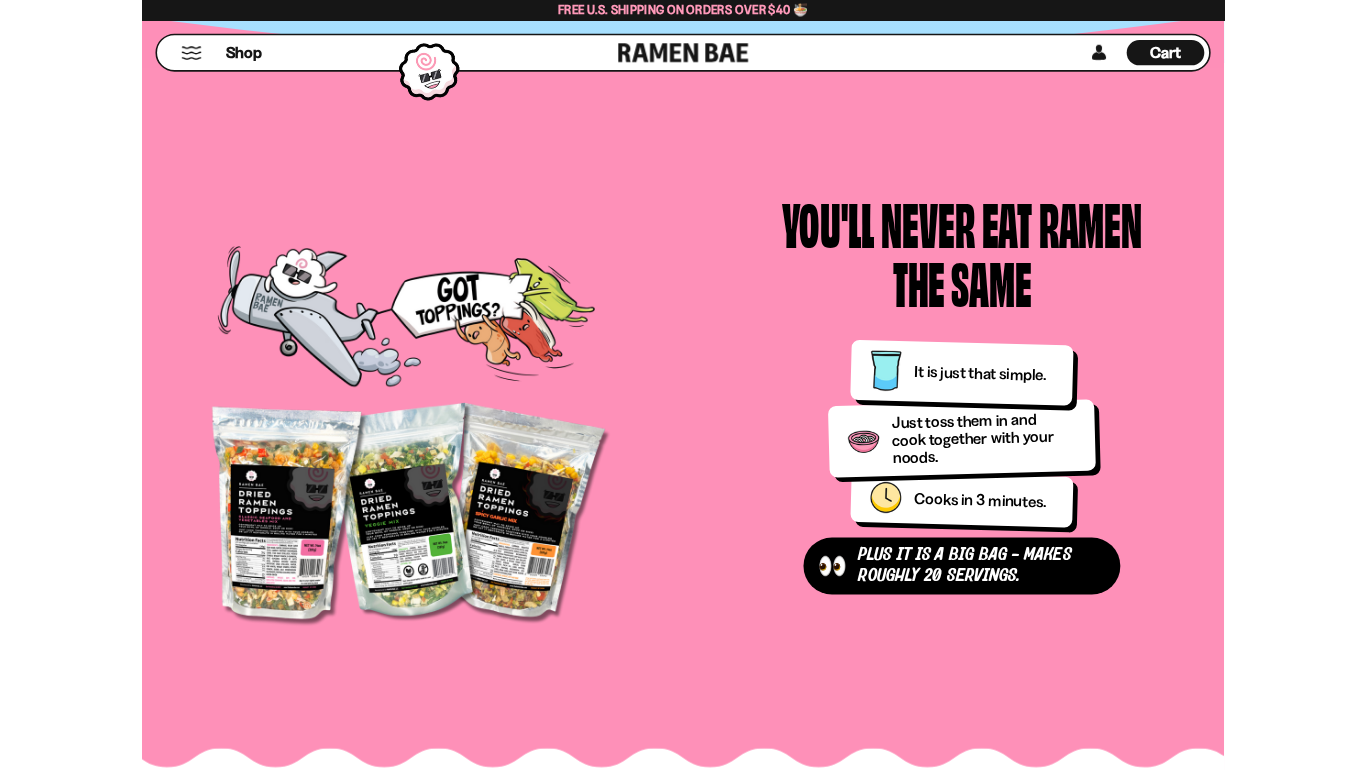 scroll, scrollTop: 1766, scrollLeft: 0, axis: vertical 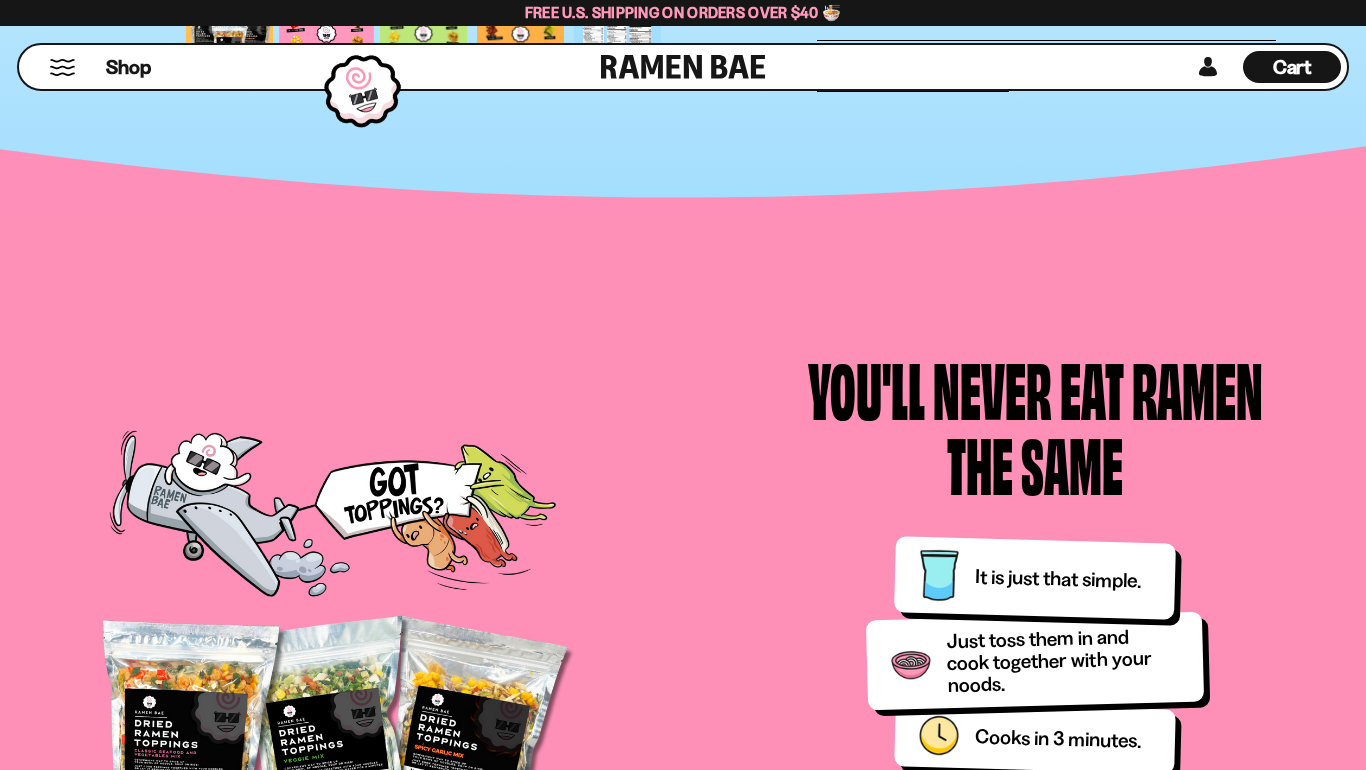 click at bounding box center [62, 67] 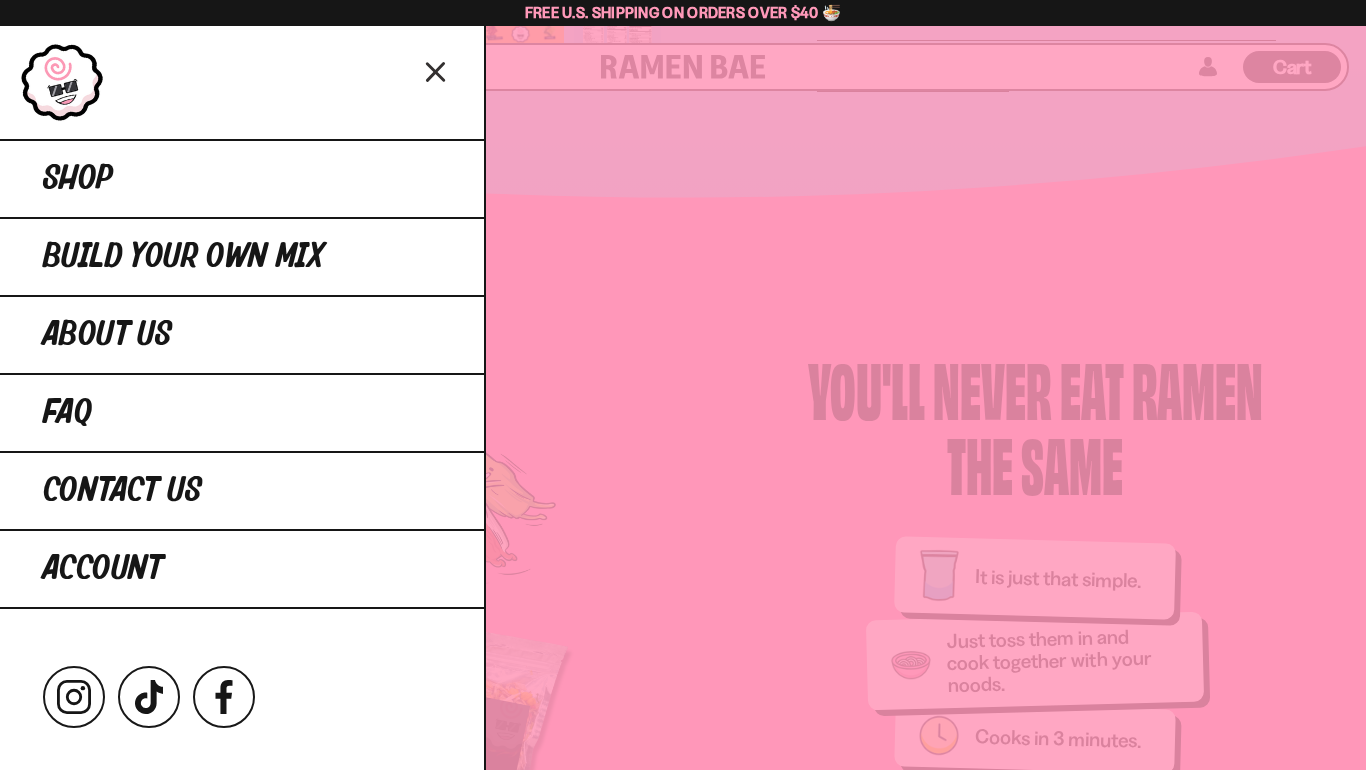click on "Shop" at bounding box center (78, 179) 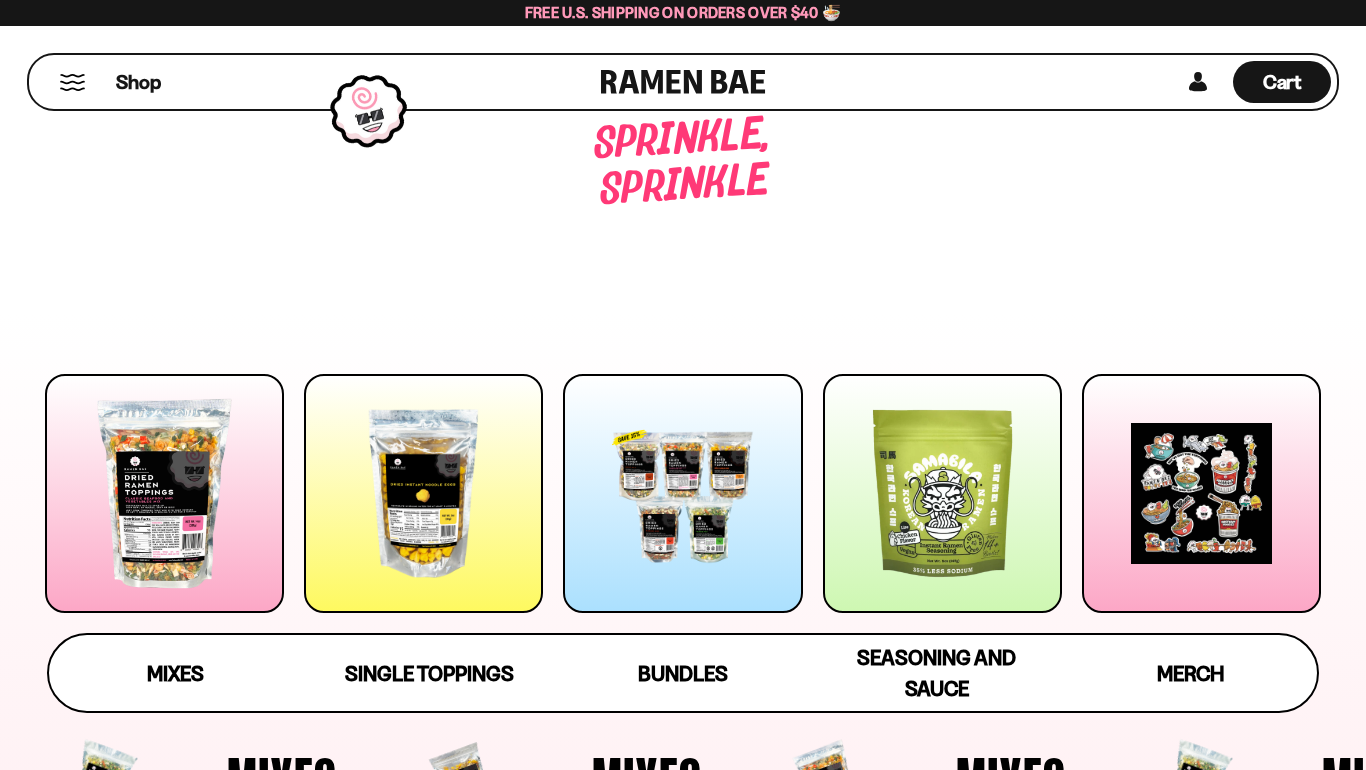scroll, scrollTop: 0, scrollLeft: 0, axis: both 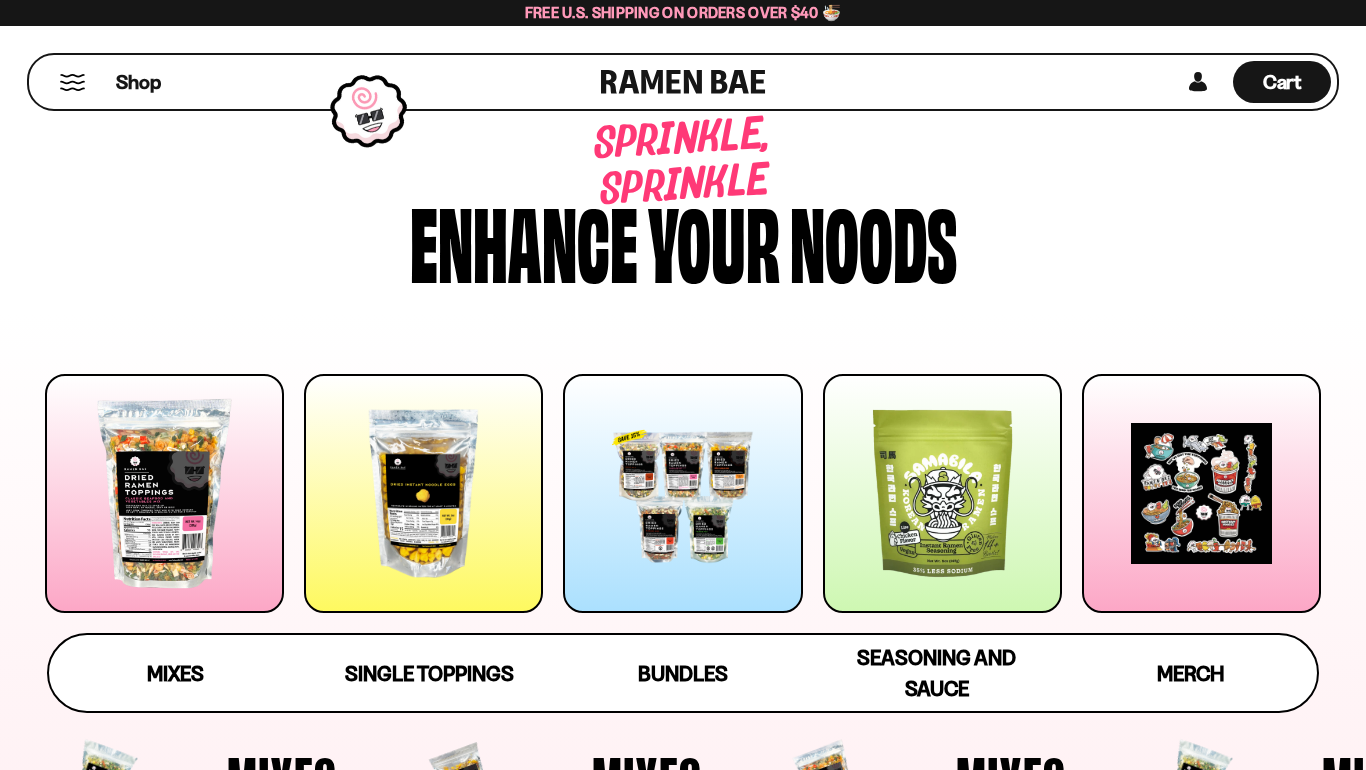 click at bounding box center [942, 493] 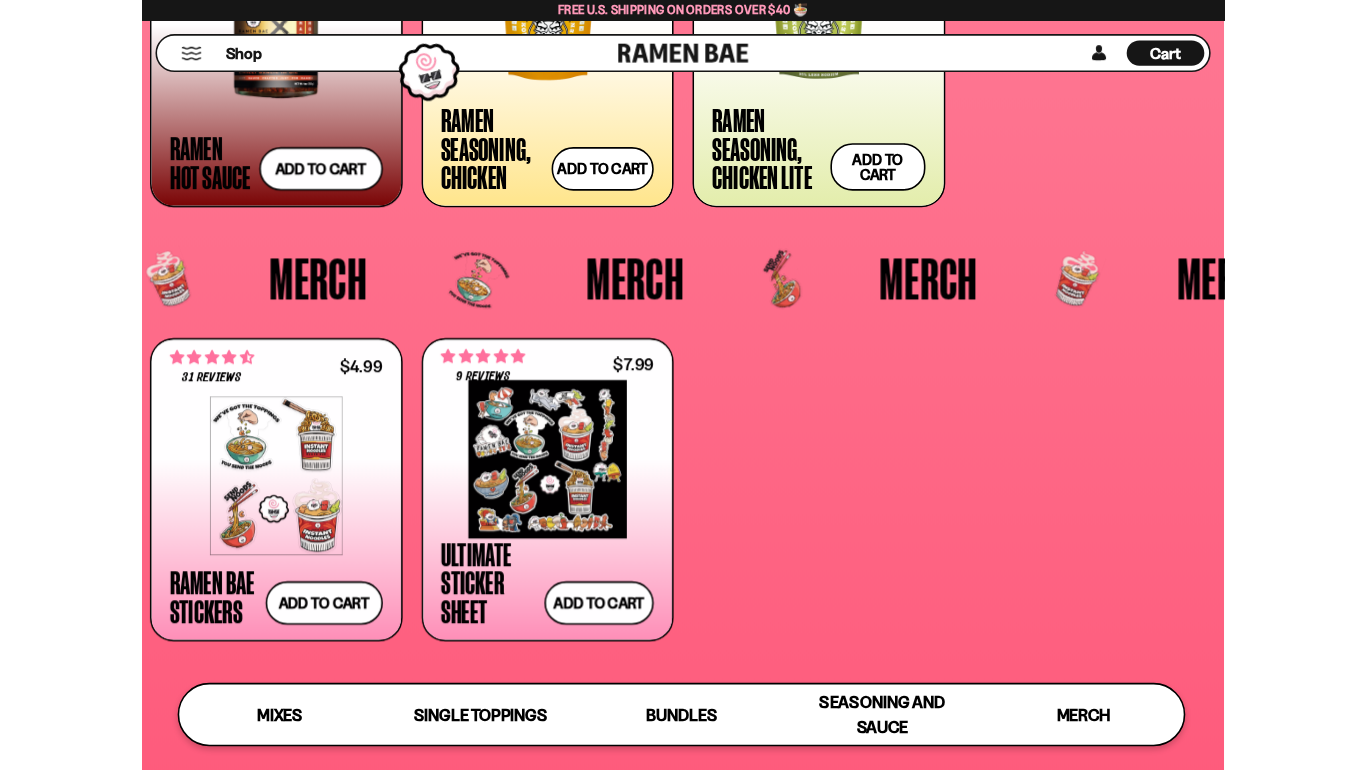 scroll, scrollTop: 4911, scrollLeft: 0, axis: vertical 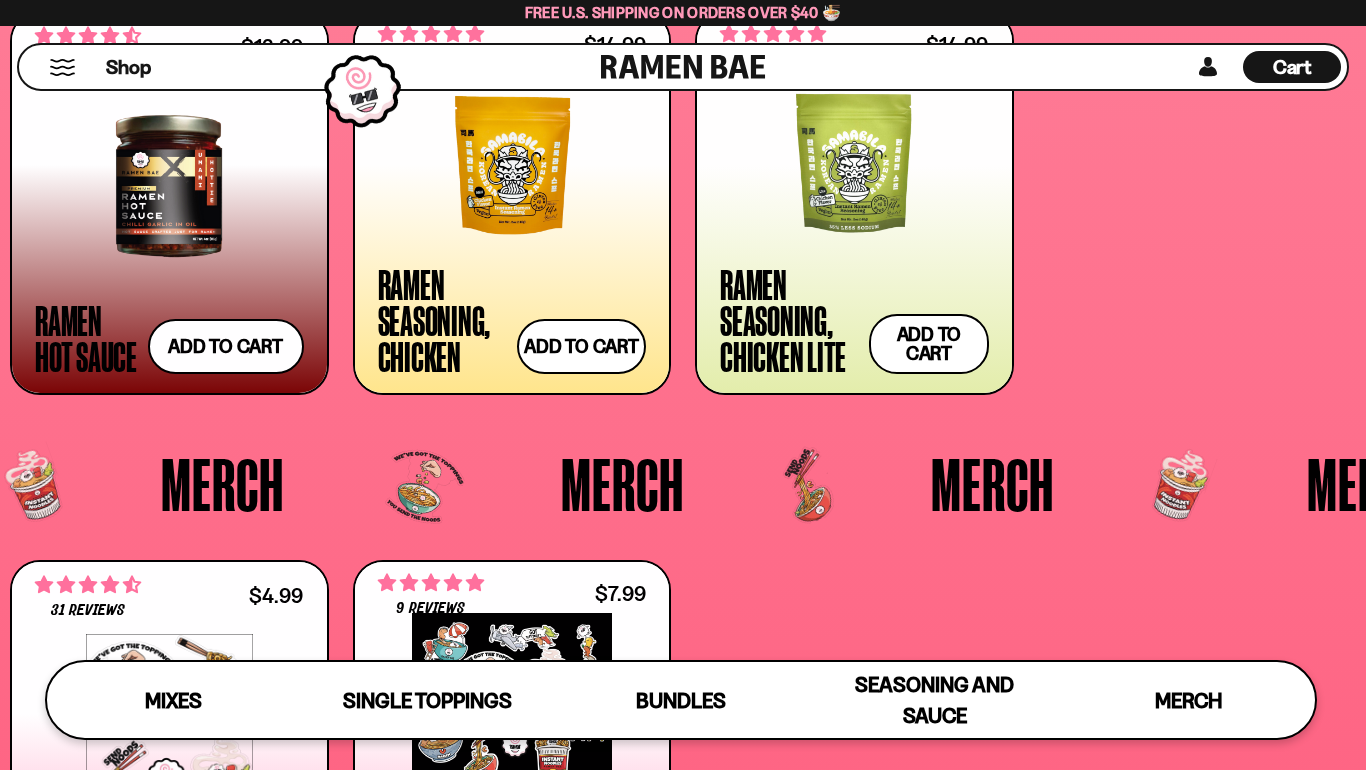 click on "31 reviews
$4.99
Ramen Bae Stickers
Add to cart
Add
—
Regular price
$4.99
Regular price
Sale price
$4.99
Unit price
/
per" at bounding box center [683, 751] 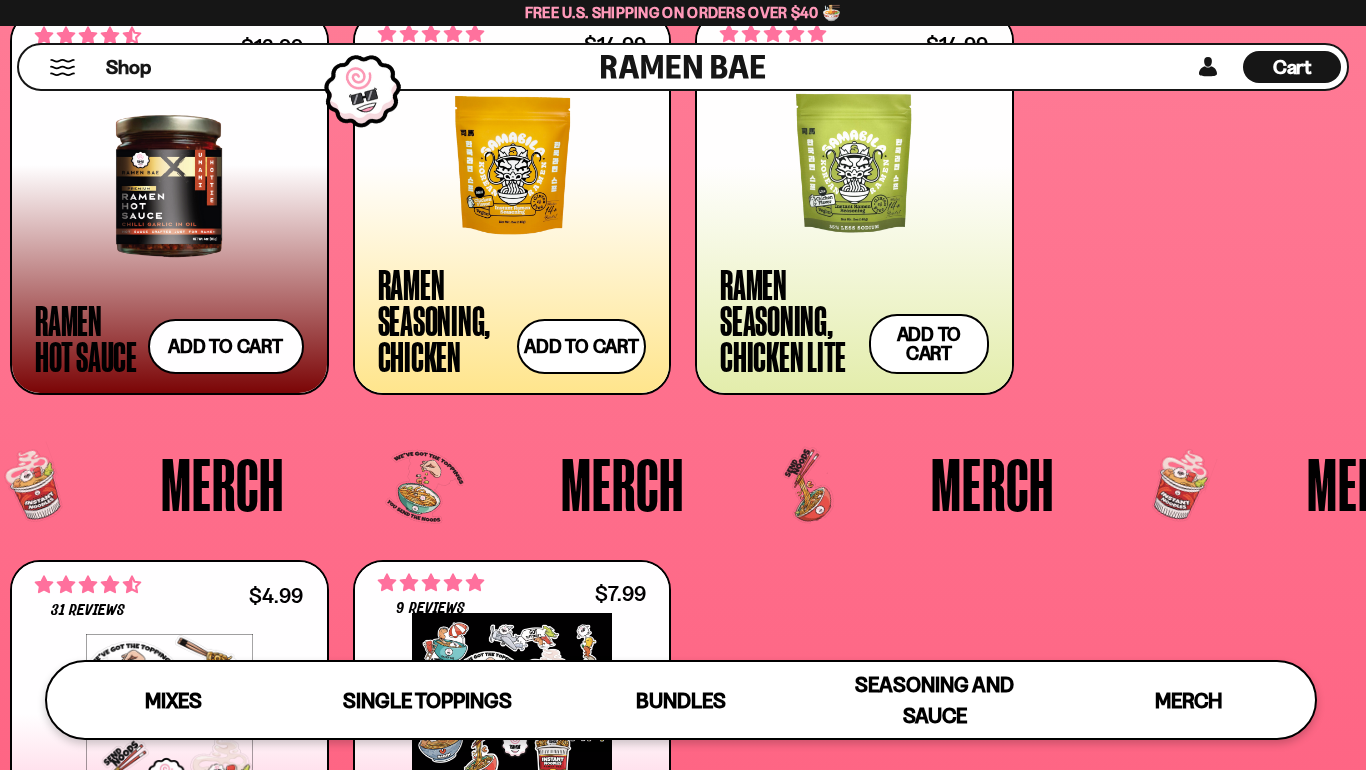 click at bounding box center [512, 165] 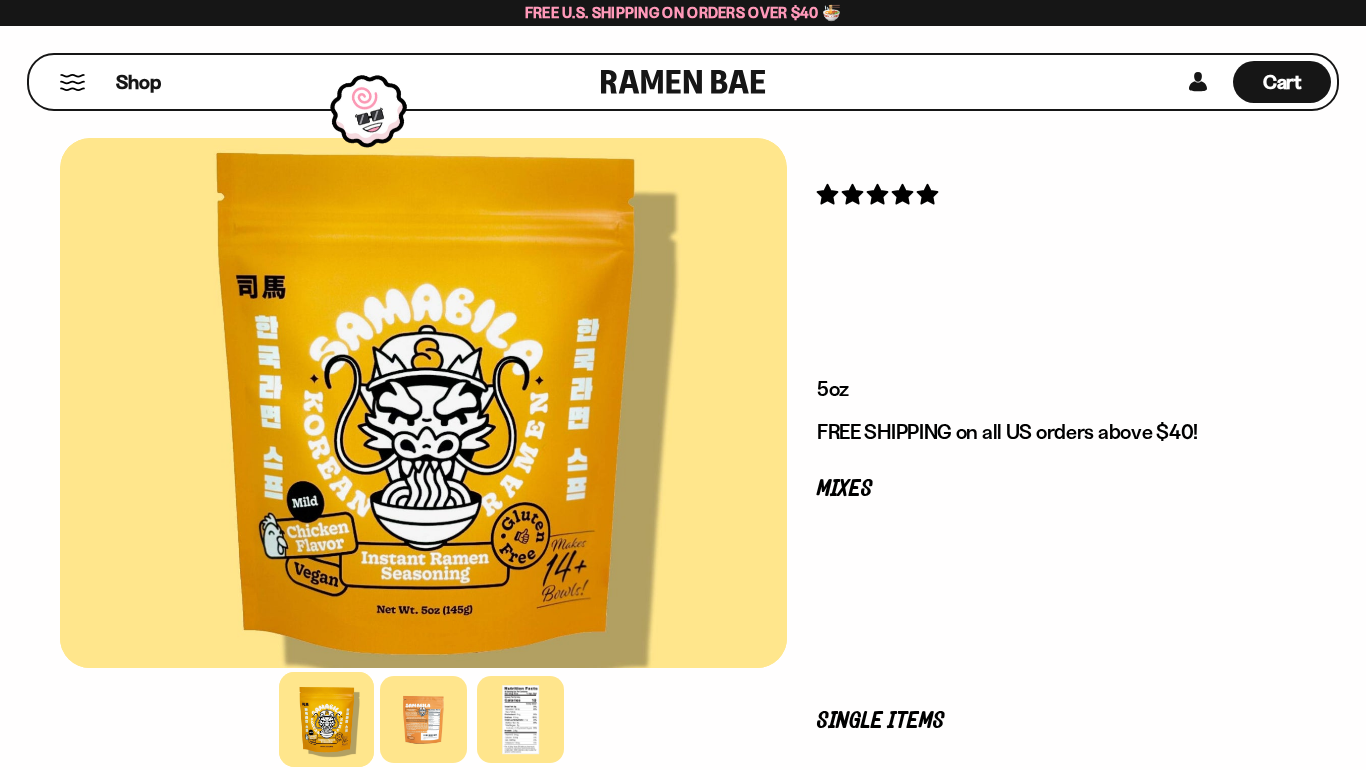 scroll, scrollTop: 0, scrollLeft: 0, axis: both 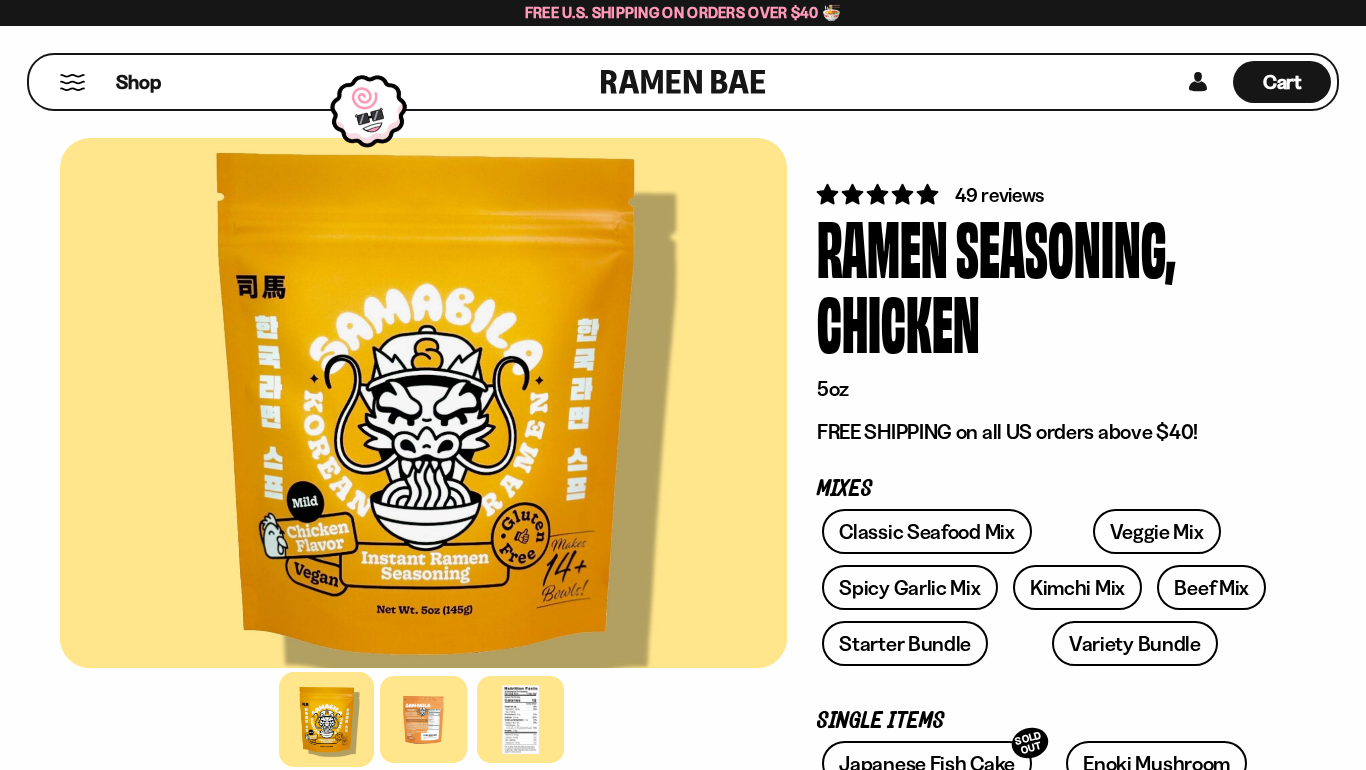 click at bounding box center (423, 719) 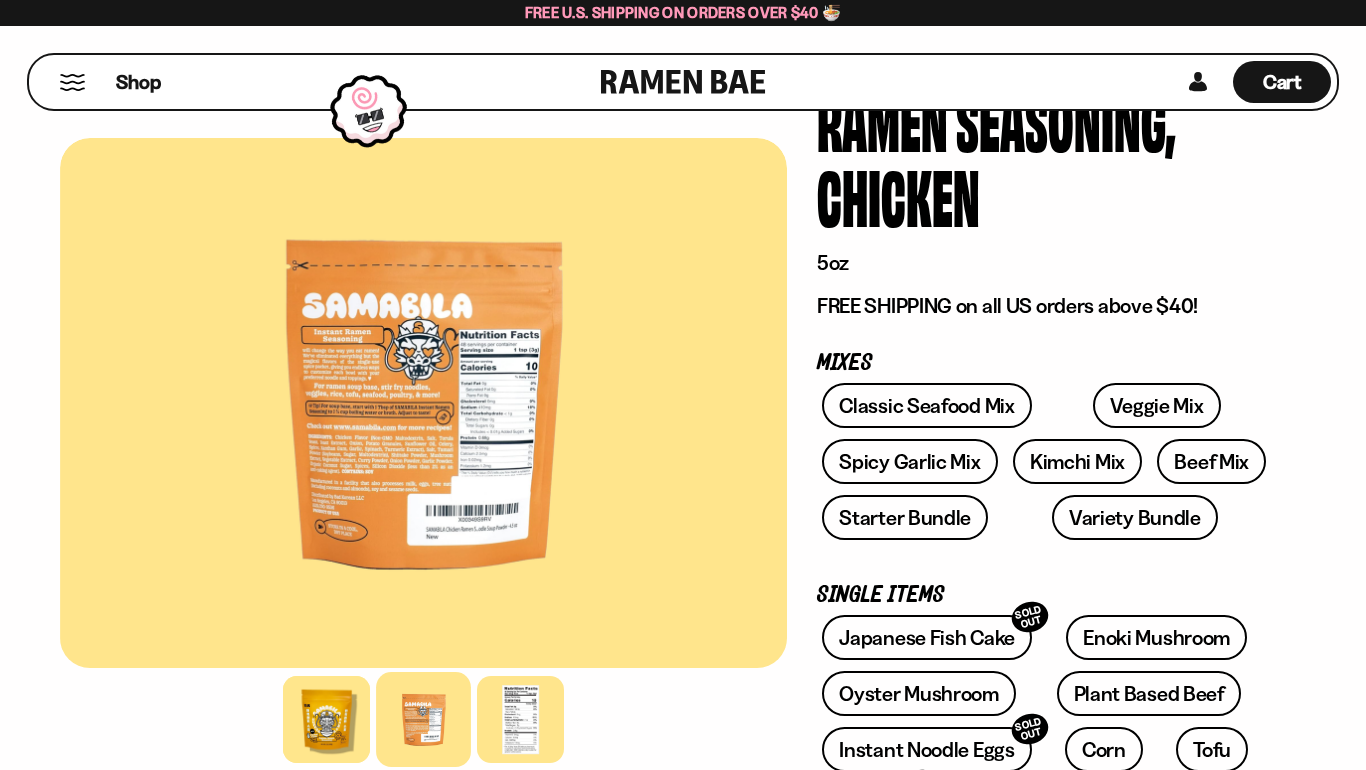 scroll, scrollTop: 101, scrollLeft: 0, axis: vertical 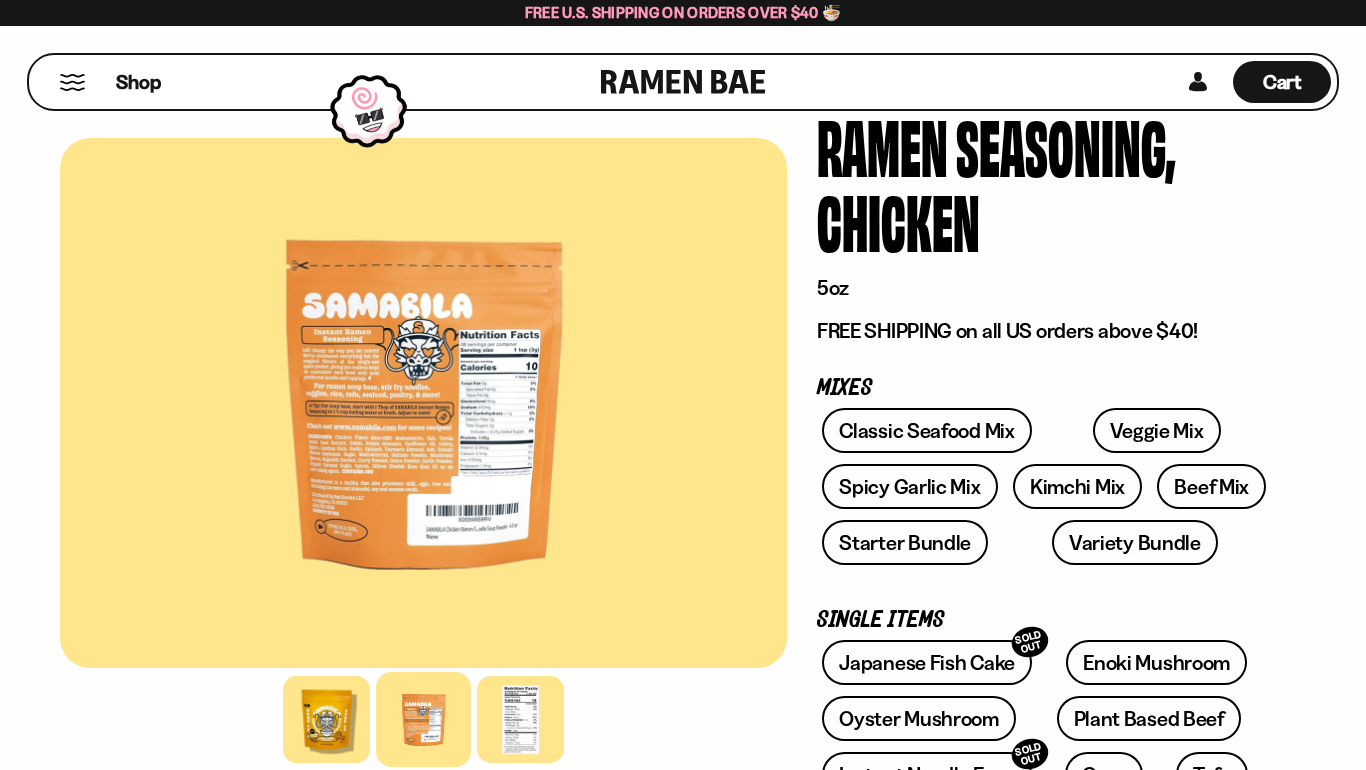 click on "Cart" at bounding box center [1282, 82] 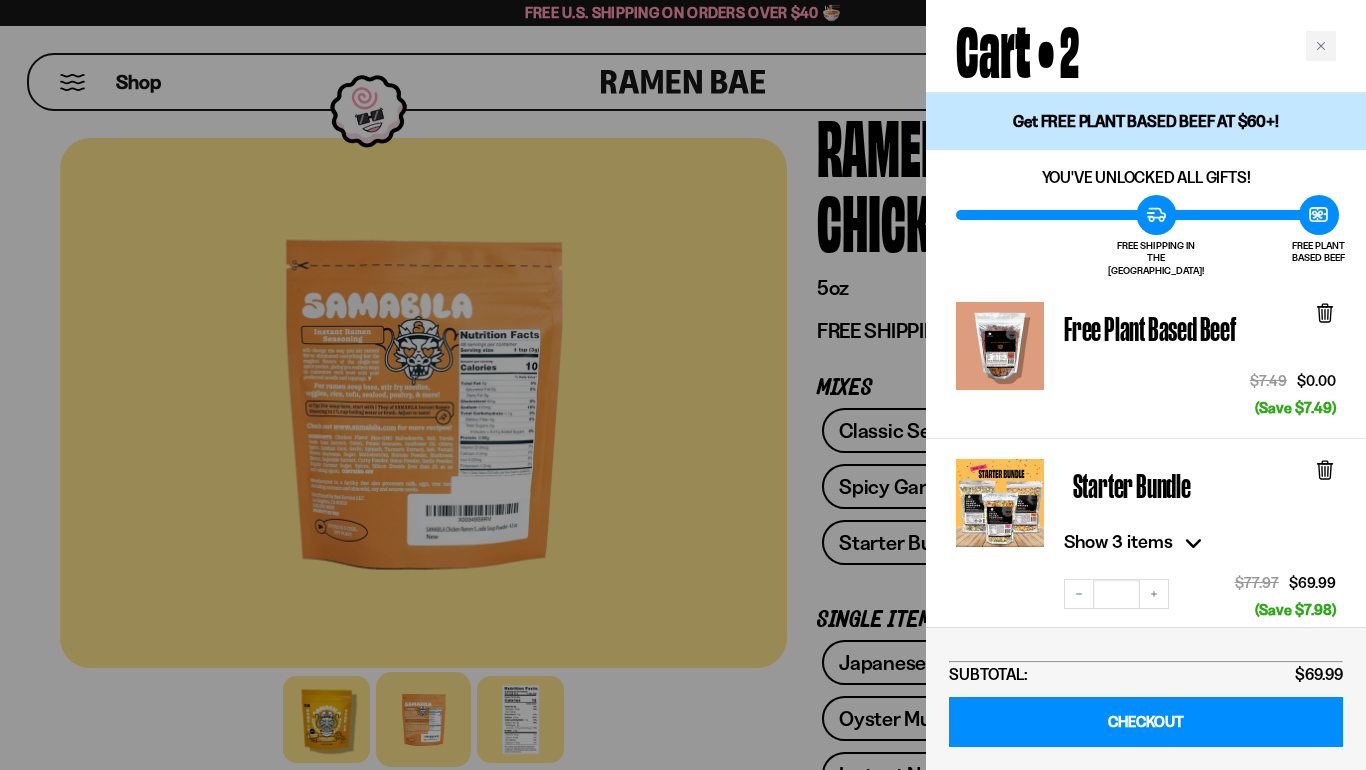 click 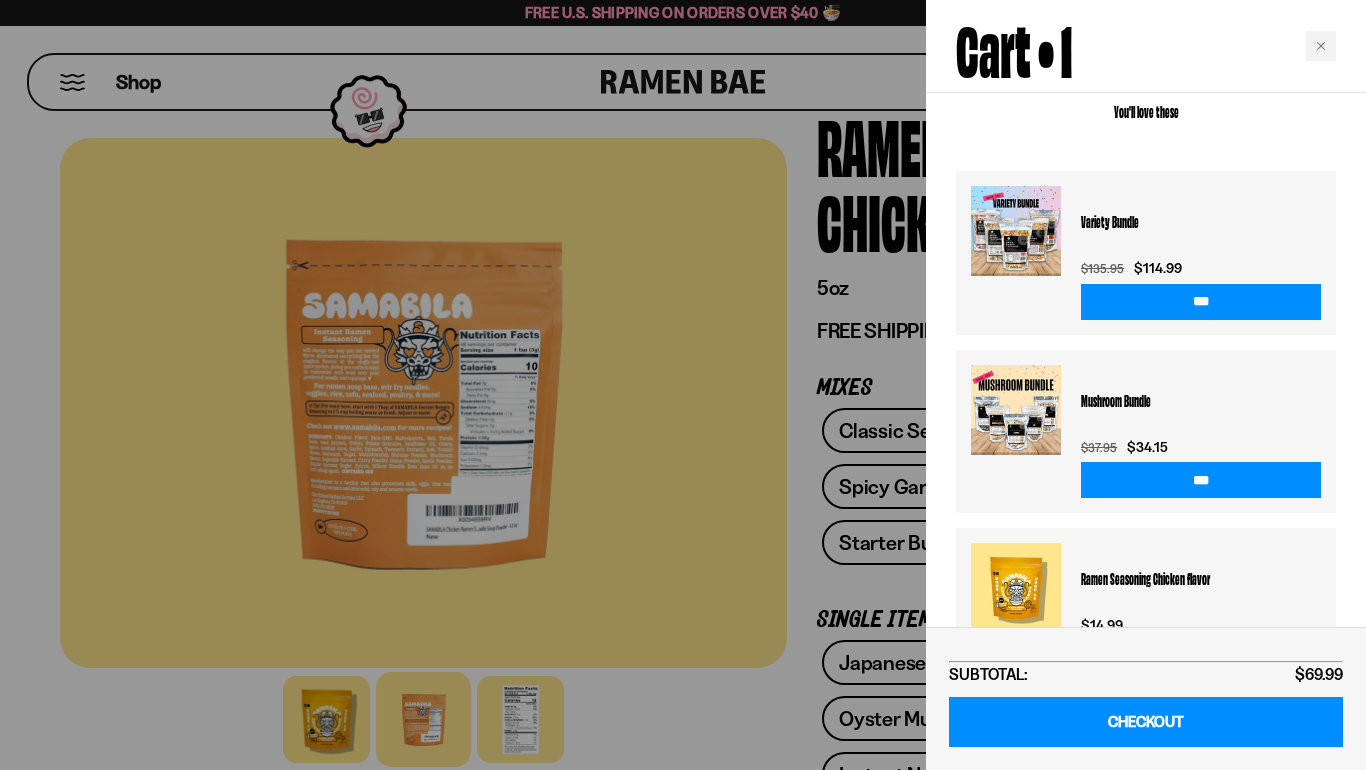 scroll, scrollTop: 434, scrollLeft: 0, axis: vertical 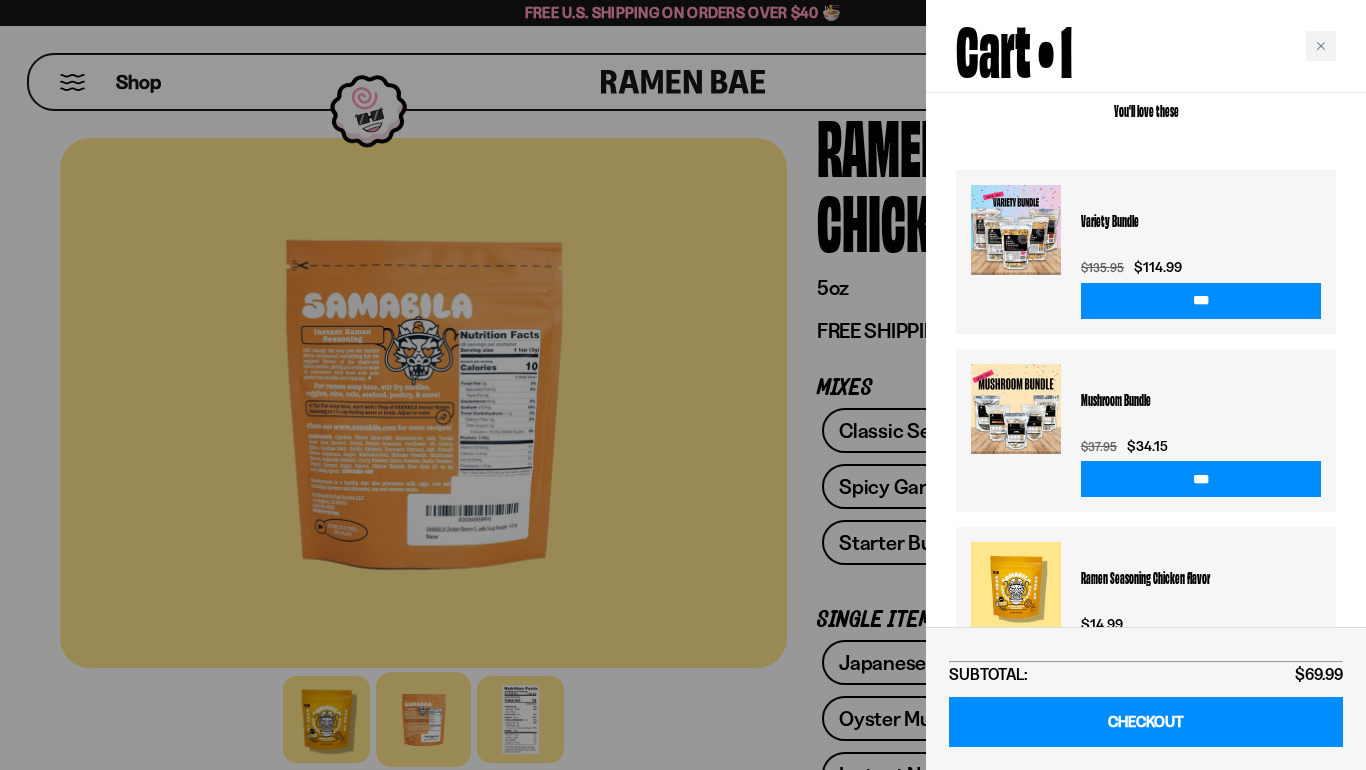 click at bounding box center (683, 385) 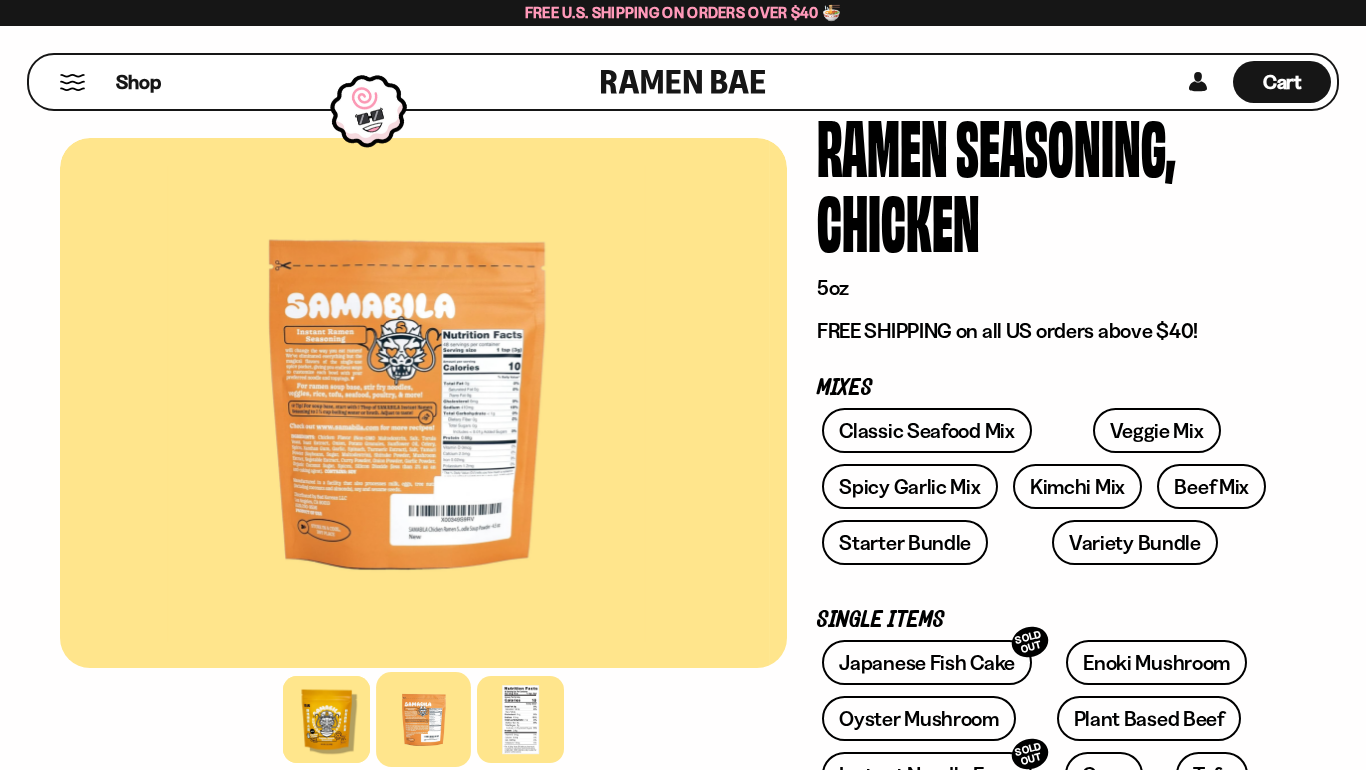 scroll, scrollTop: 0, scrollLeft: 0, axis: both 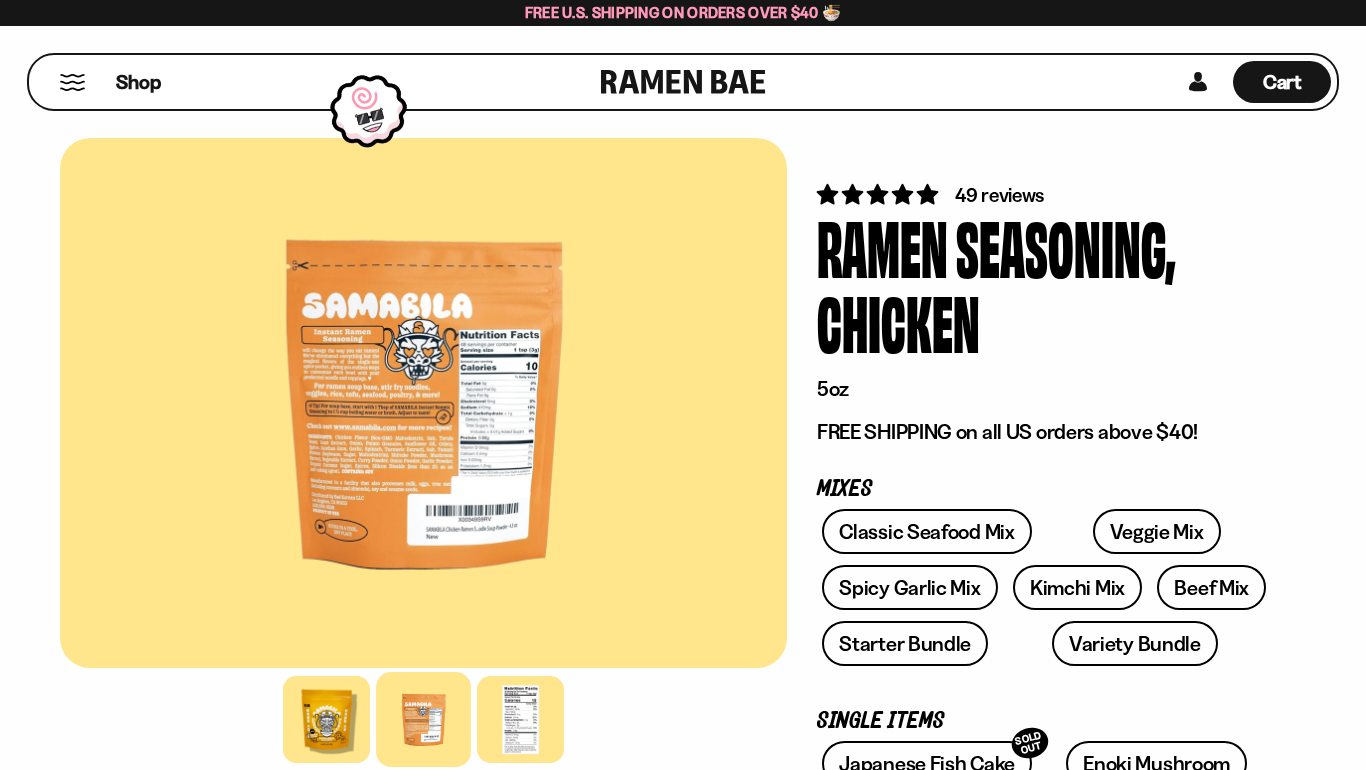 click at bounding box center [72, 82] 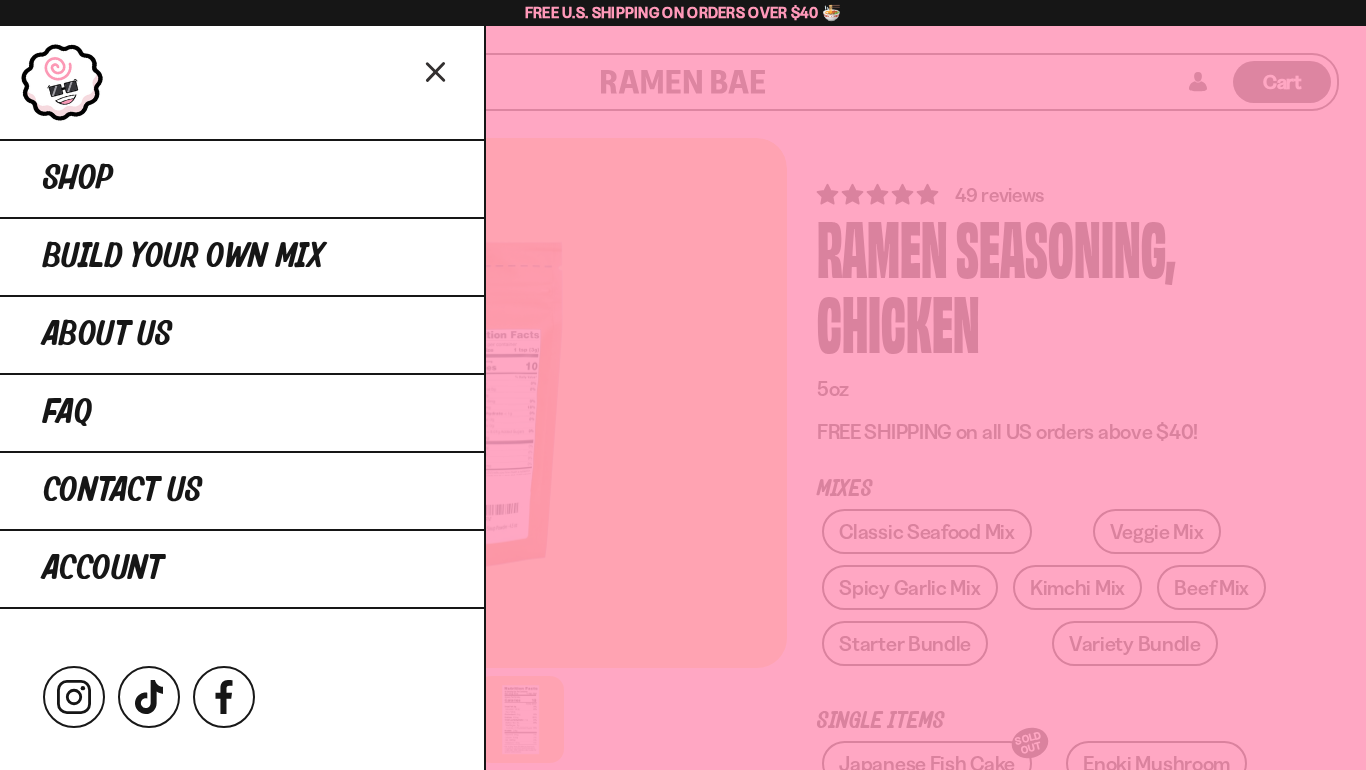 click on "Shop" at bounding box center [78, 179] 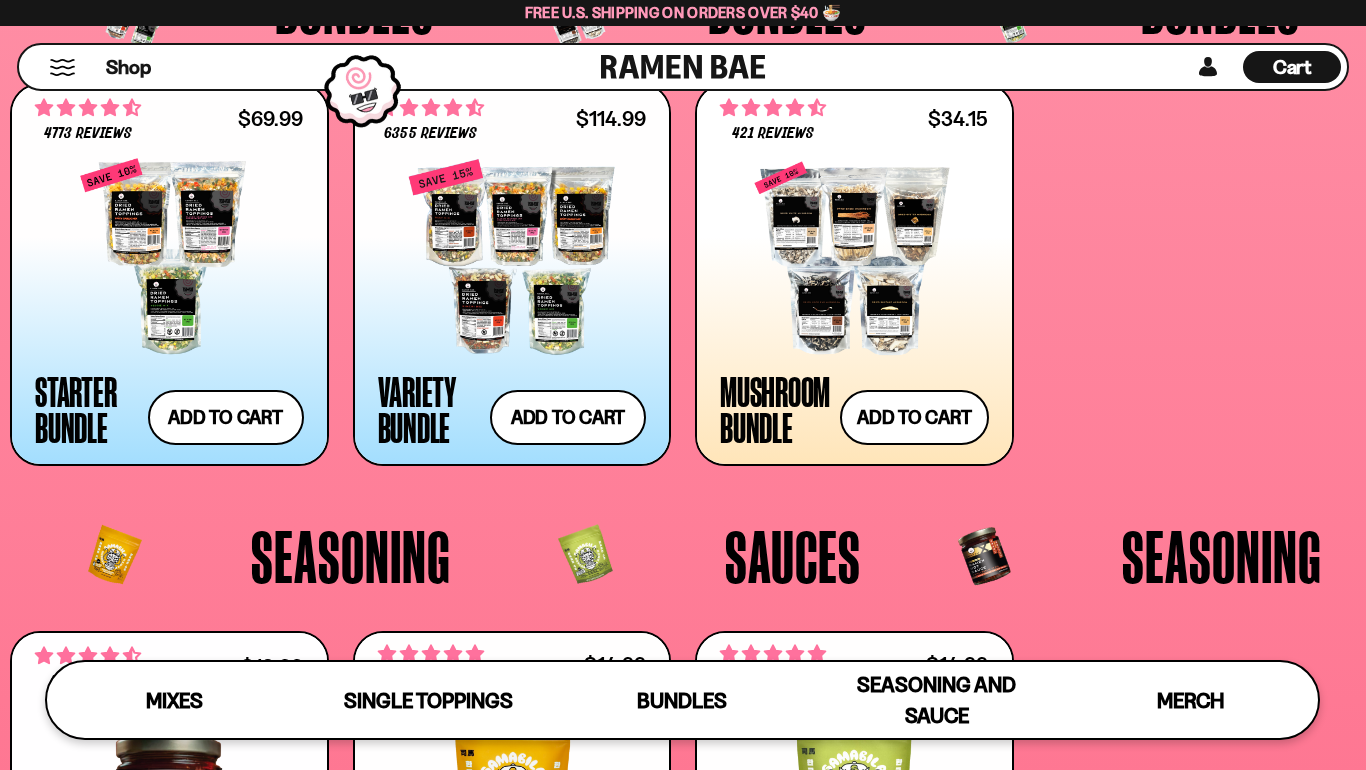 scroll, scrollTop: 4289, scrollLeft: 0, axis: vertical 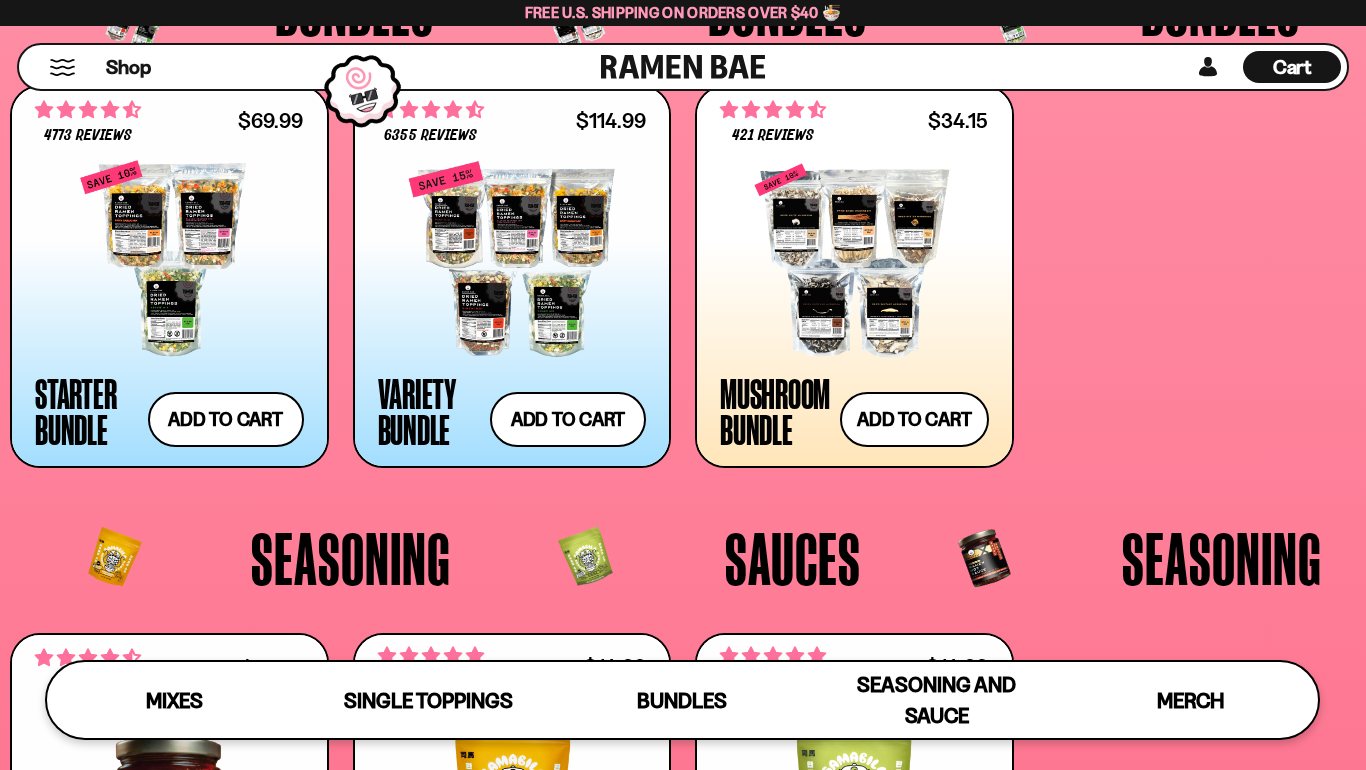 click at bounding box center (512, 259) 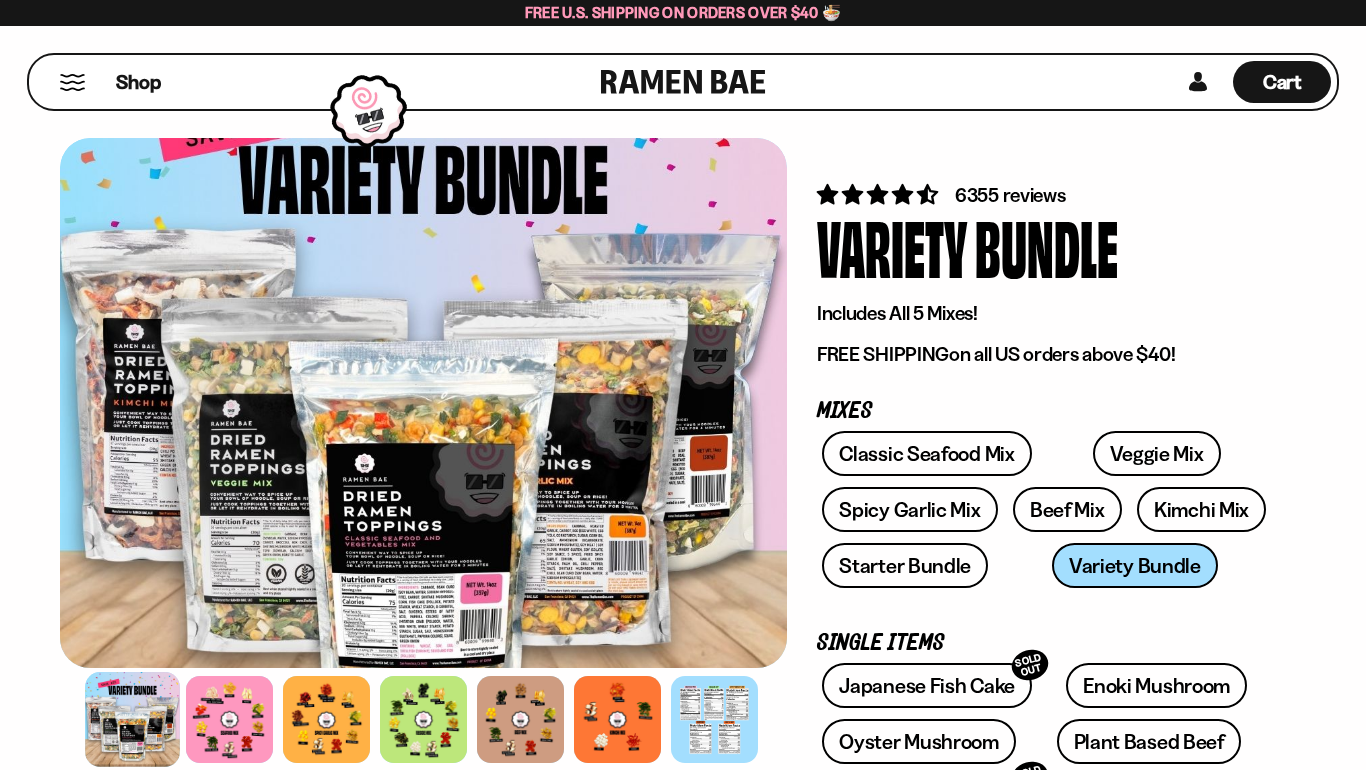 scroll, scrollTop: 65, scrollLeft: 0, axis: vertical 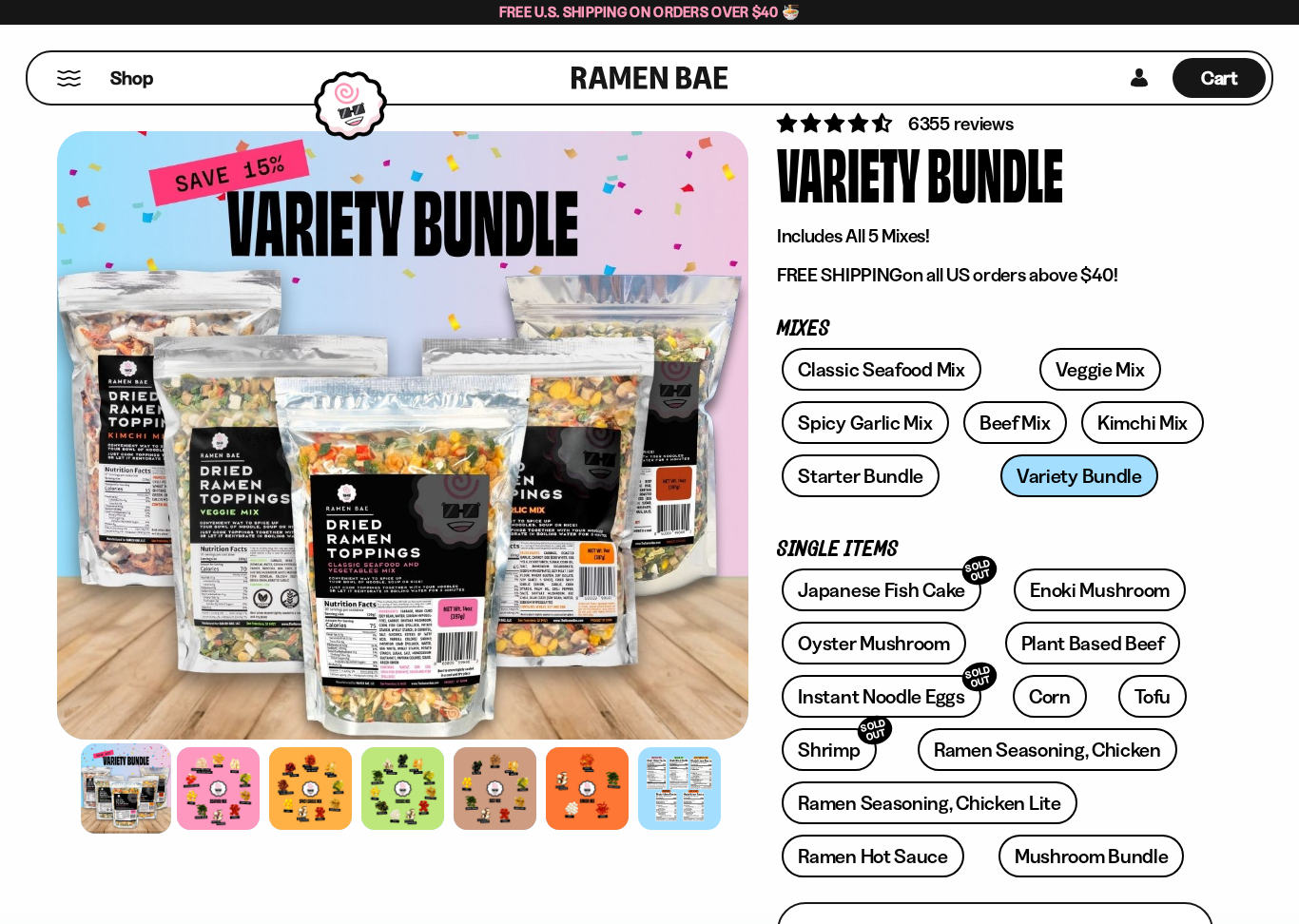 click at bounding box center [218, 788] 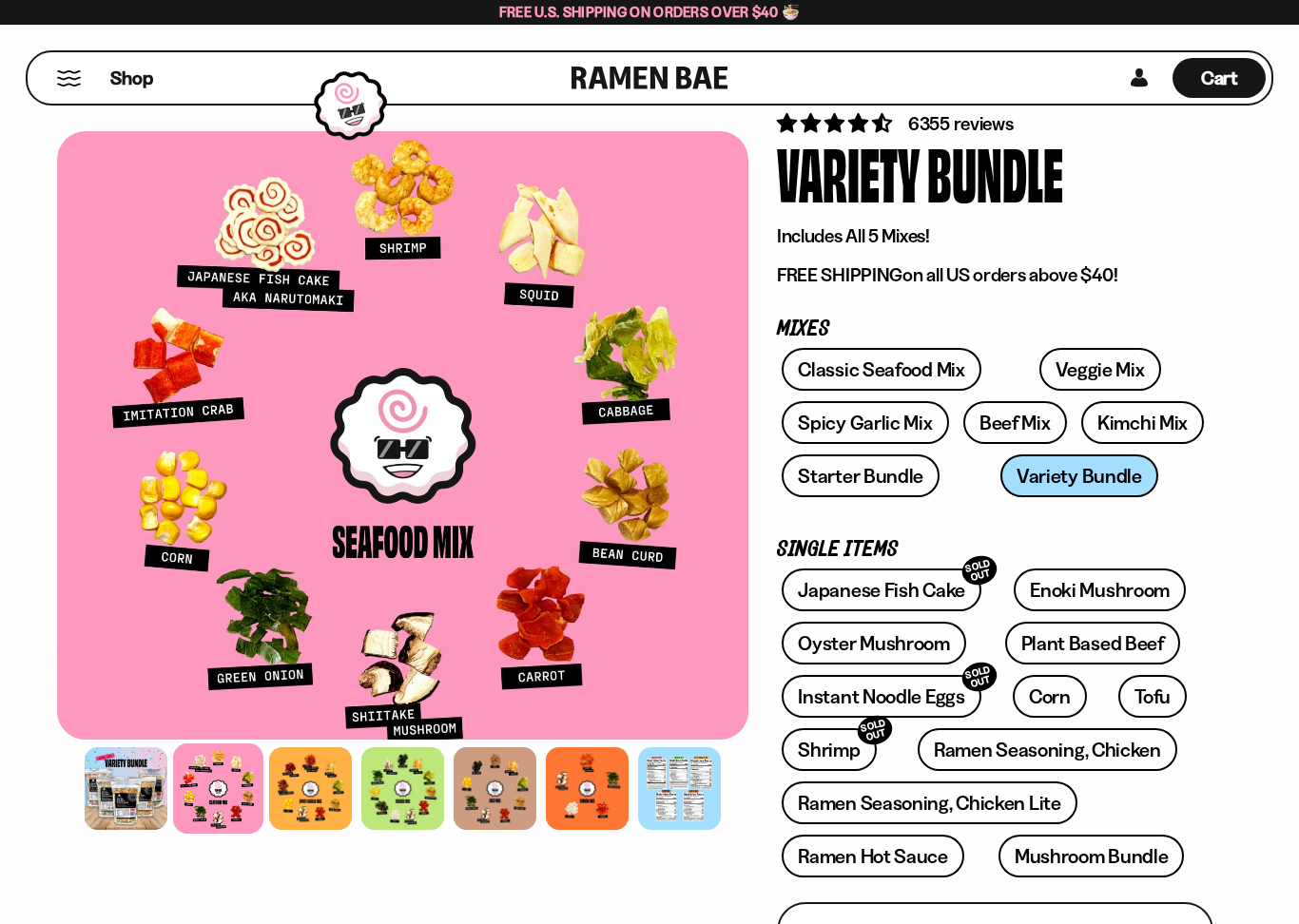 click at bounding box center [310, 788] 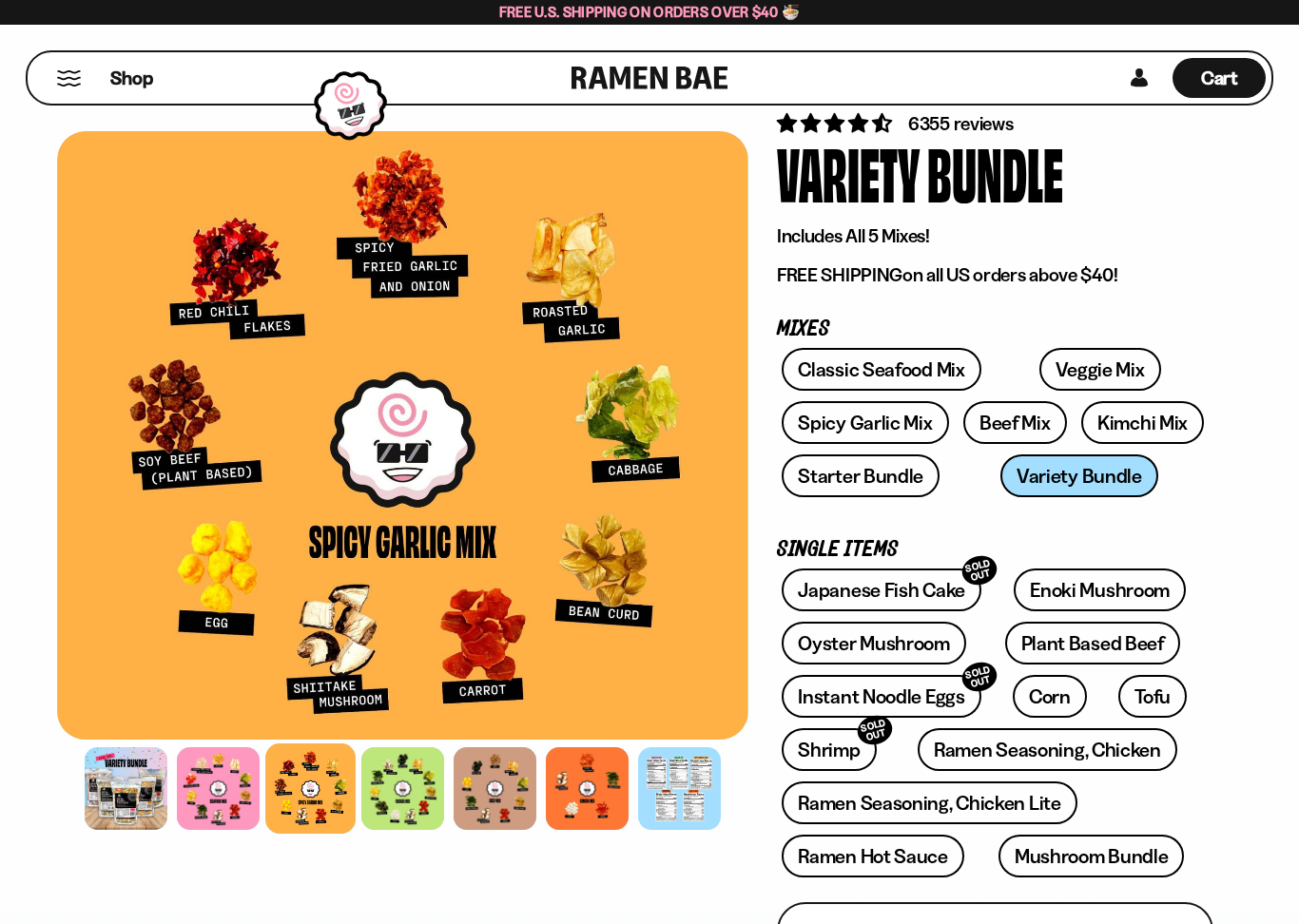 click at bounding box center (402, 788) 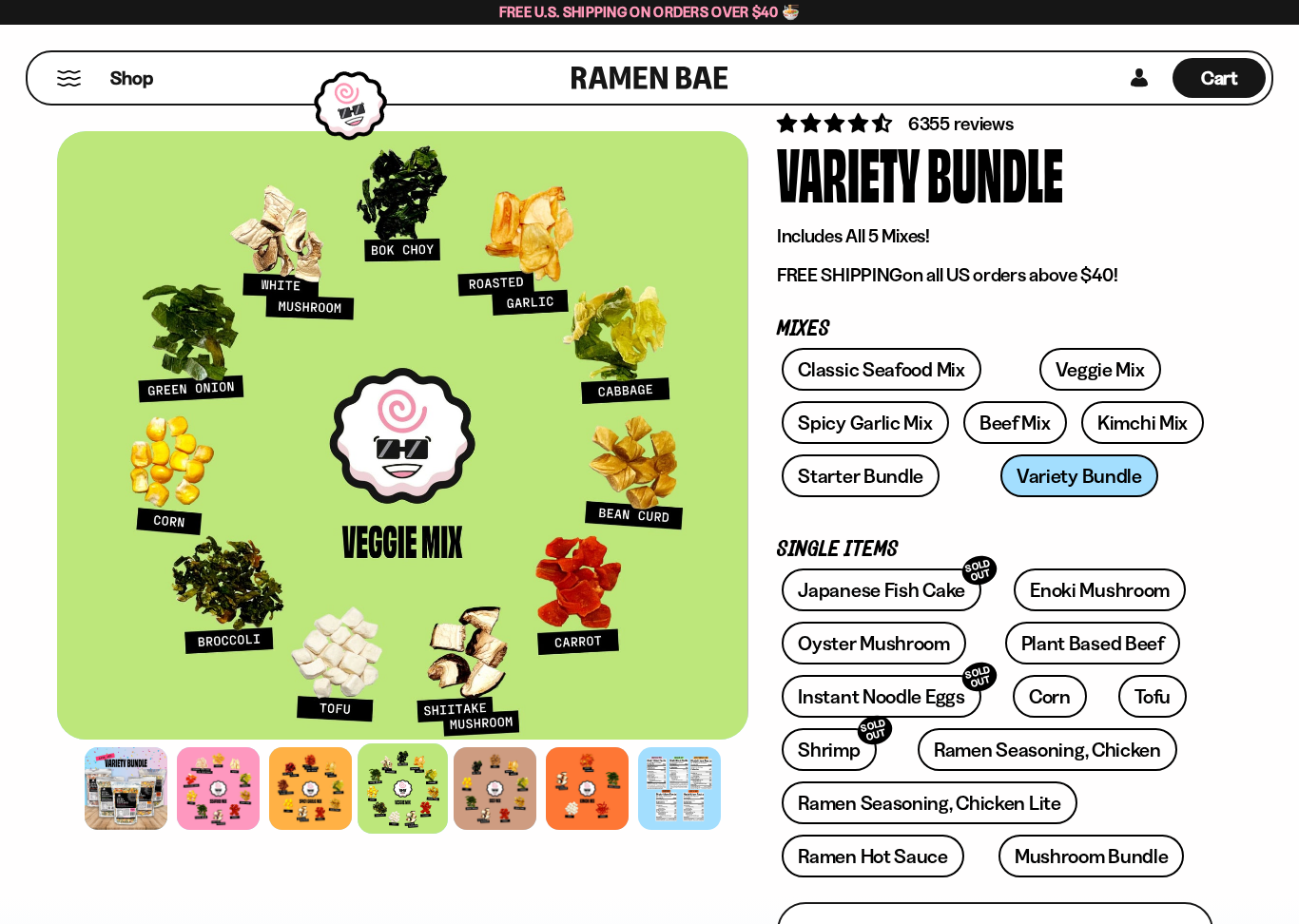 click at bounding box center [494, 788] 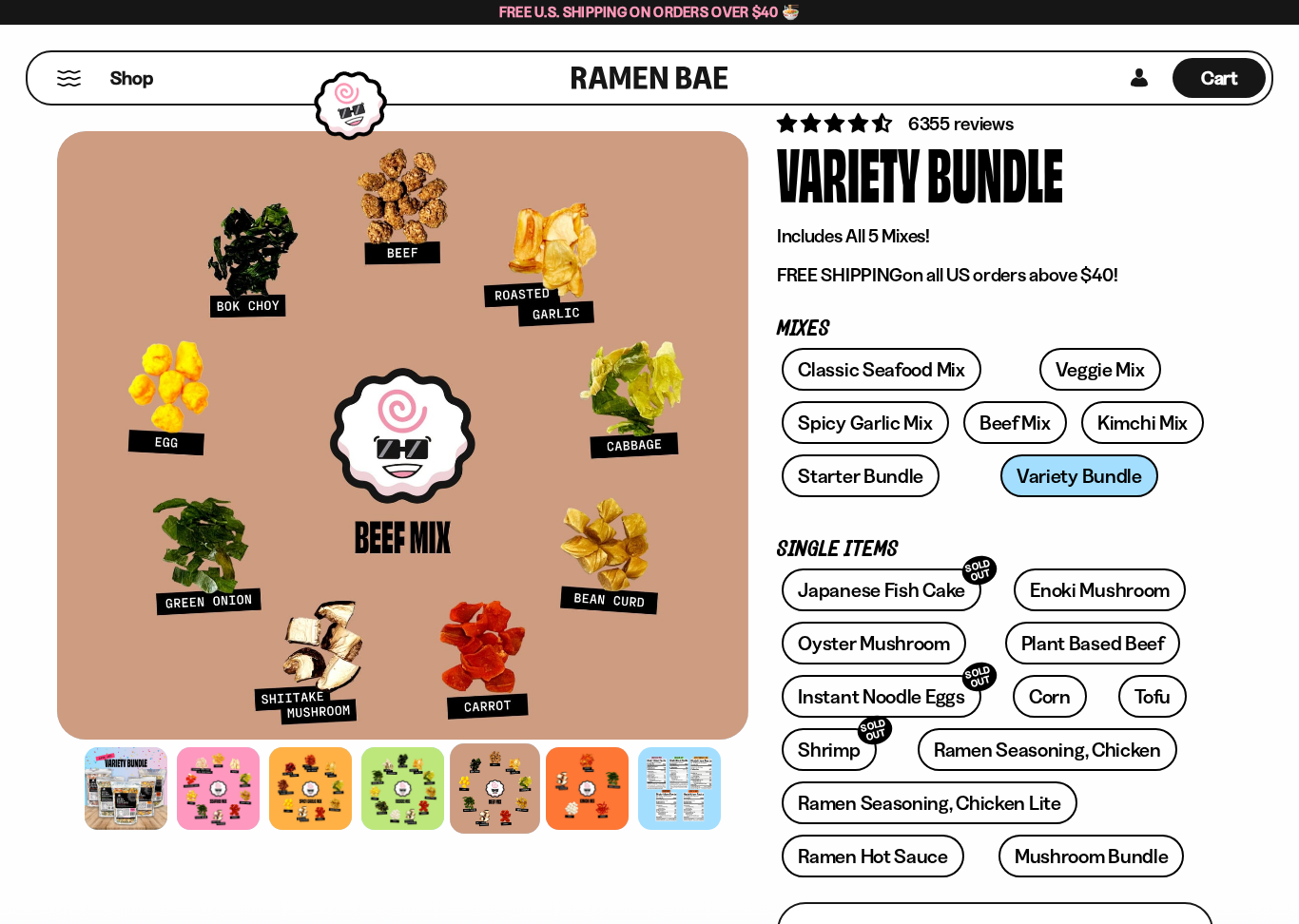 click at bounding box center [587, 788] 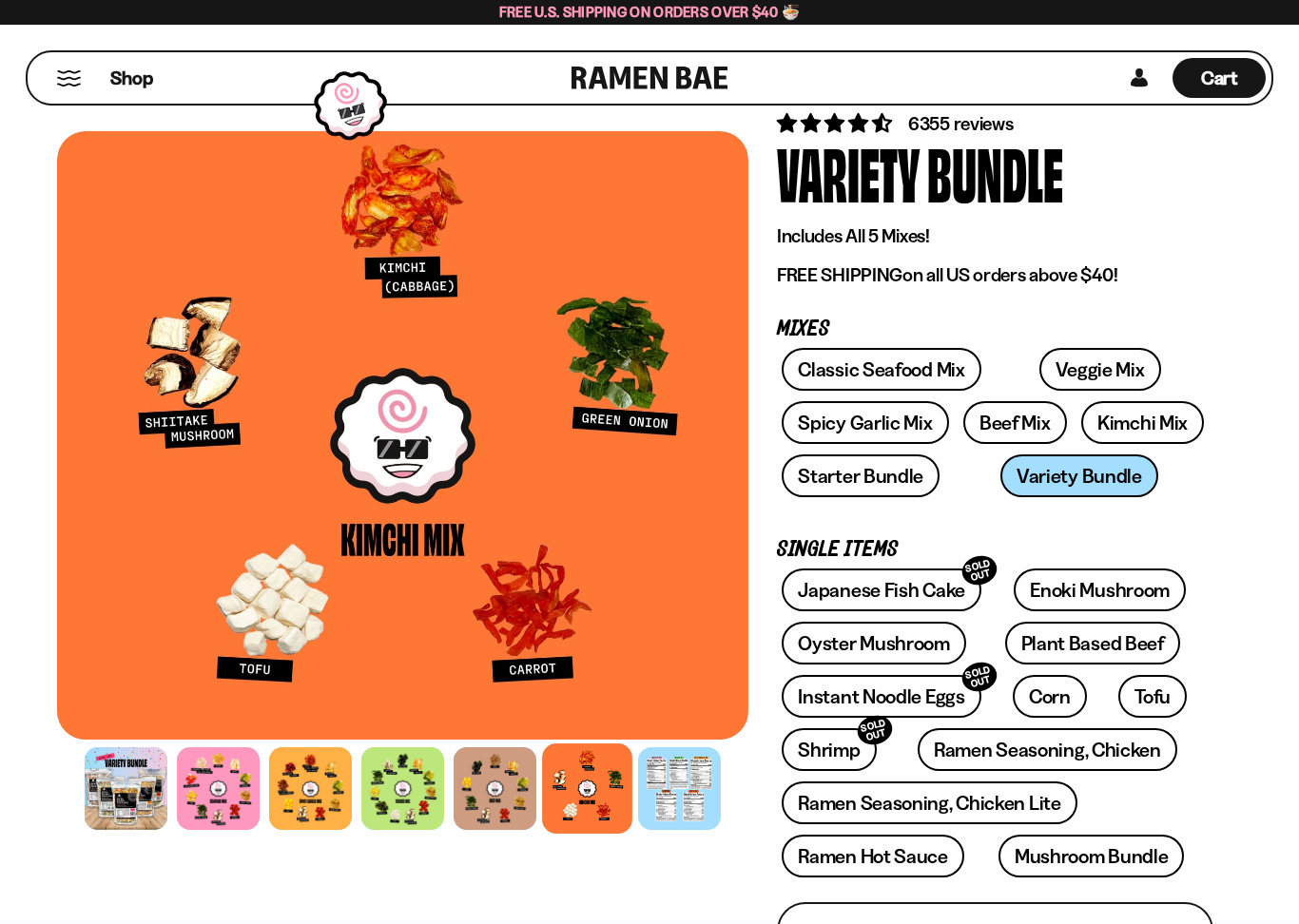click at bounding box center [679, 788] 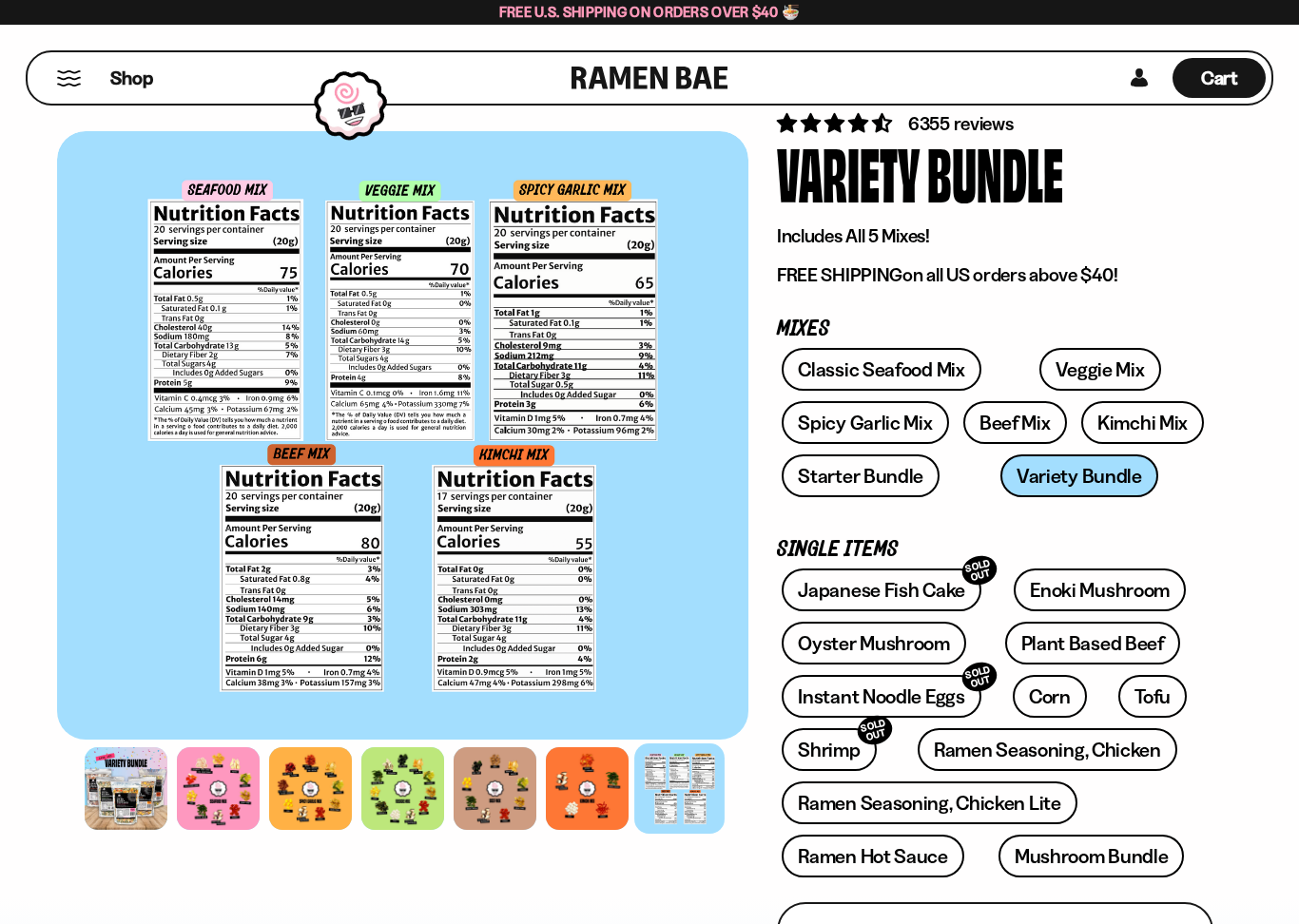 click on "Cart
D0381C2F-513E-4F90-8A41-6F0A75DCBAAA" at bounding box center [1219, 78] 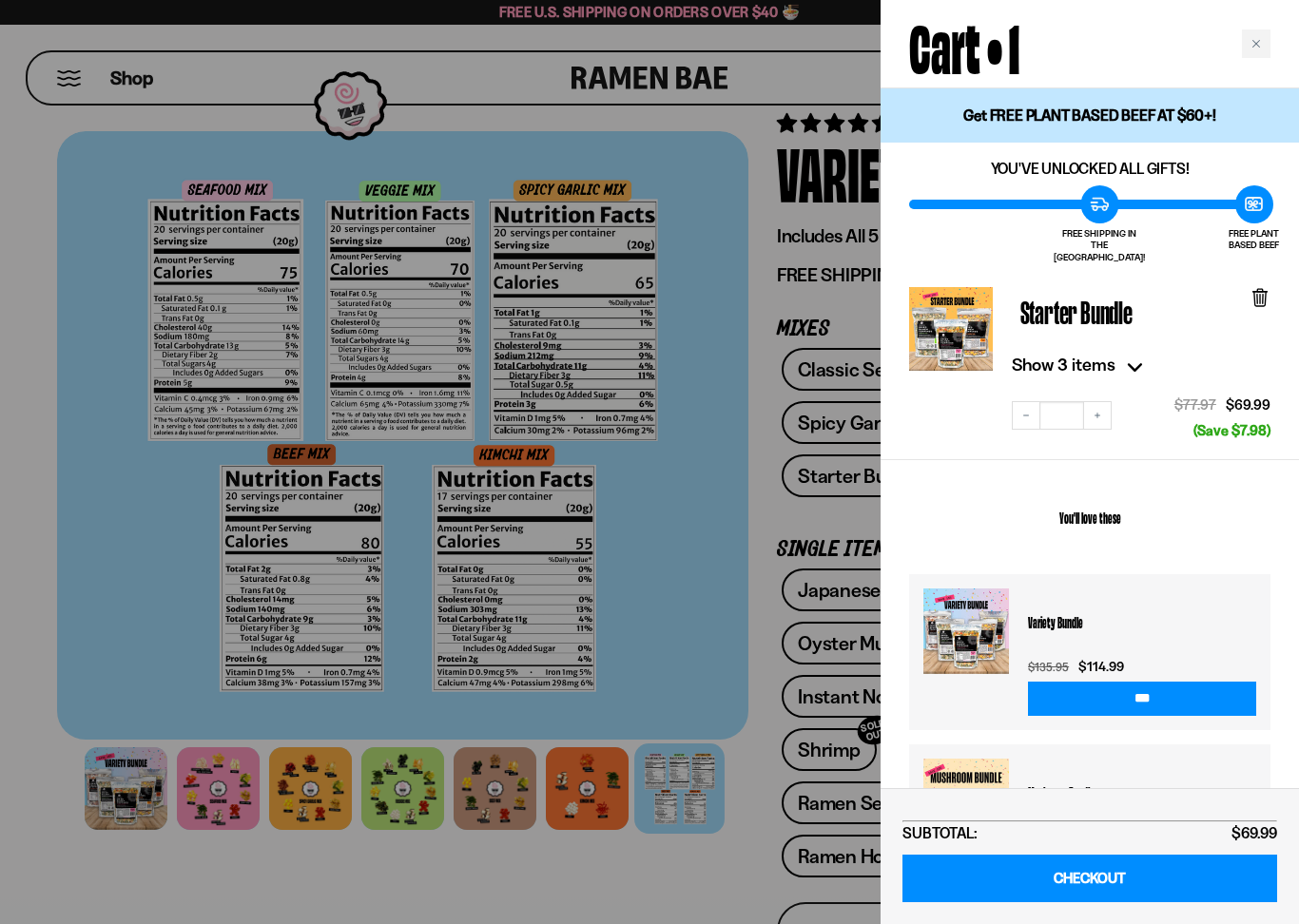 click at bounding box center (650, 462) 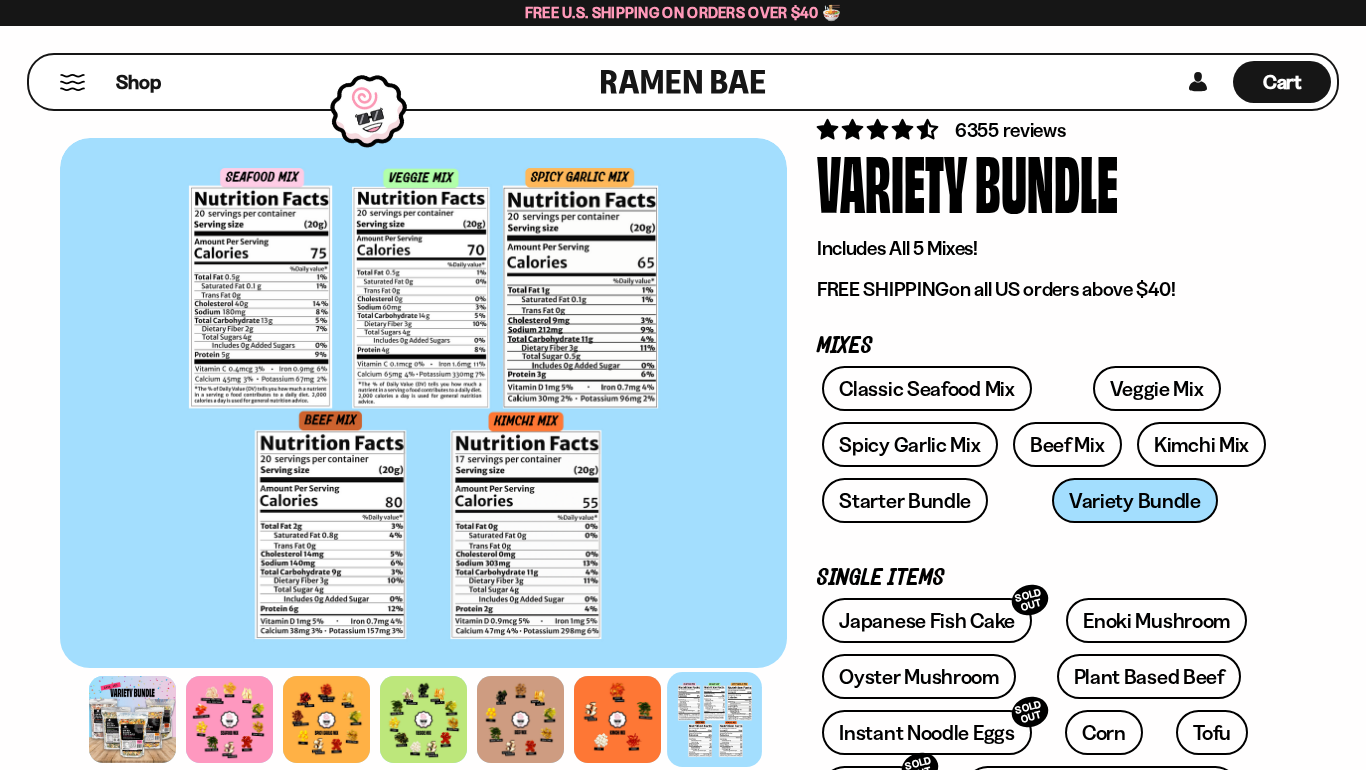 click at bounding box center [72, 82] 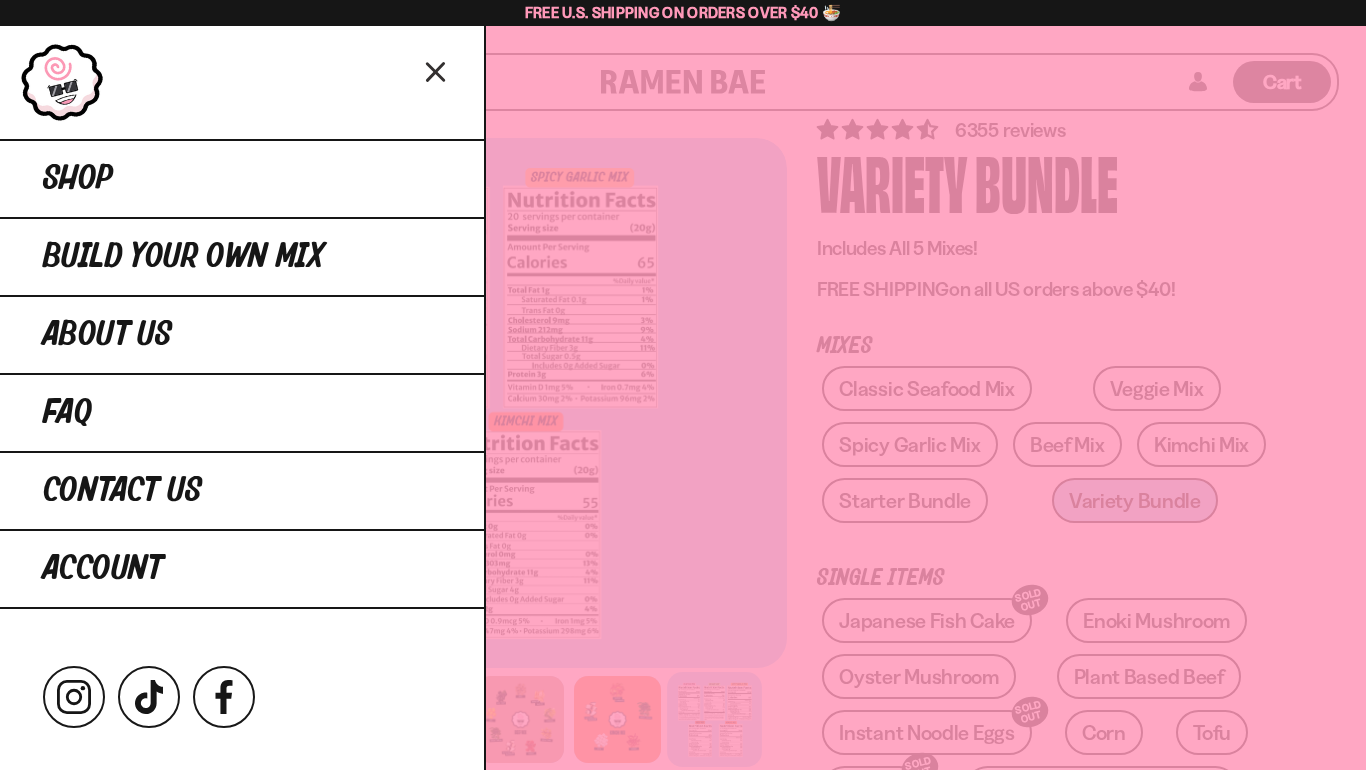 click on "Shop" at bounding box center [78, 179] 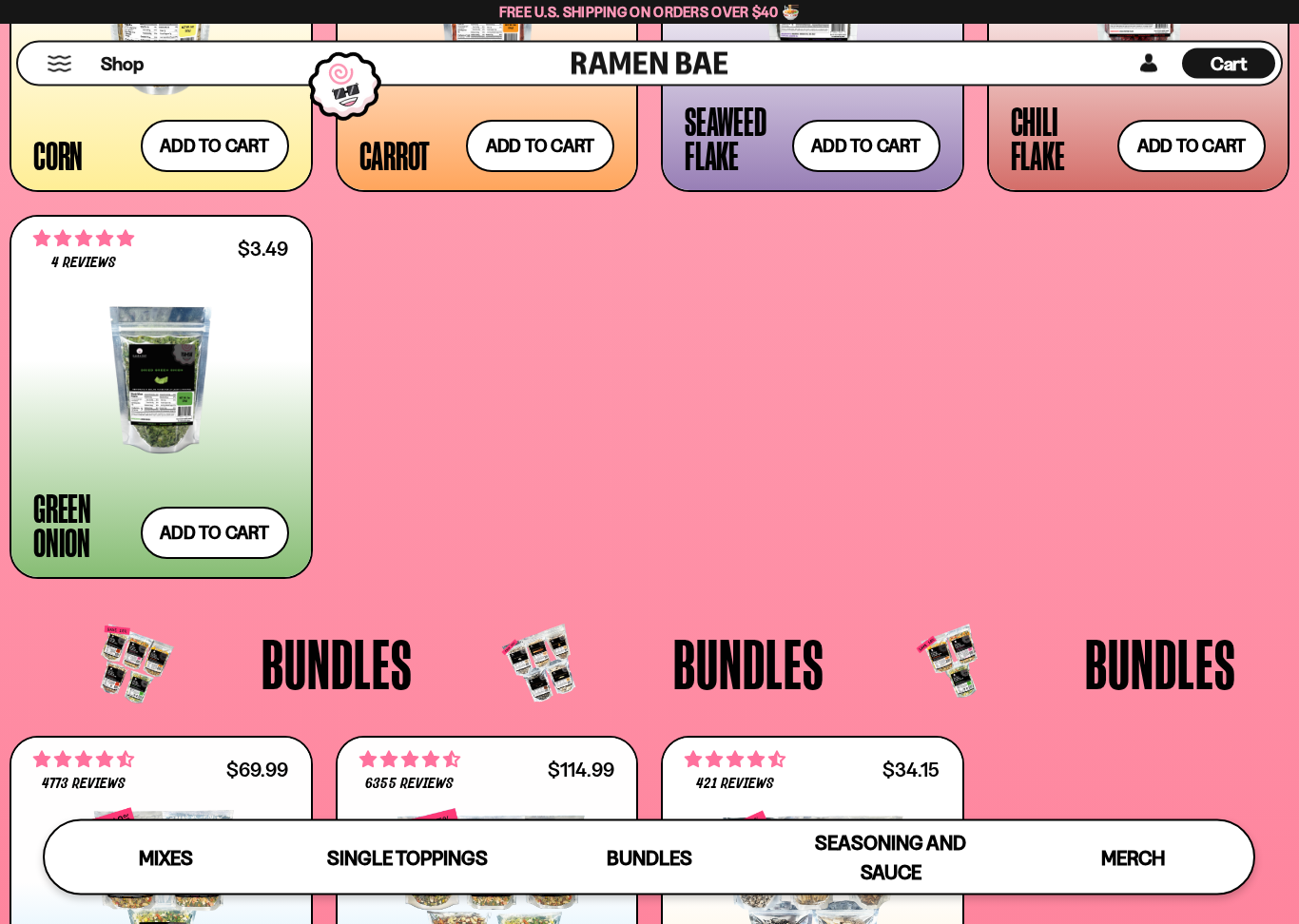 scroll, scrollTop: 3430, scrollLeft: 0, axis: vertical 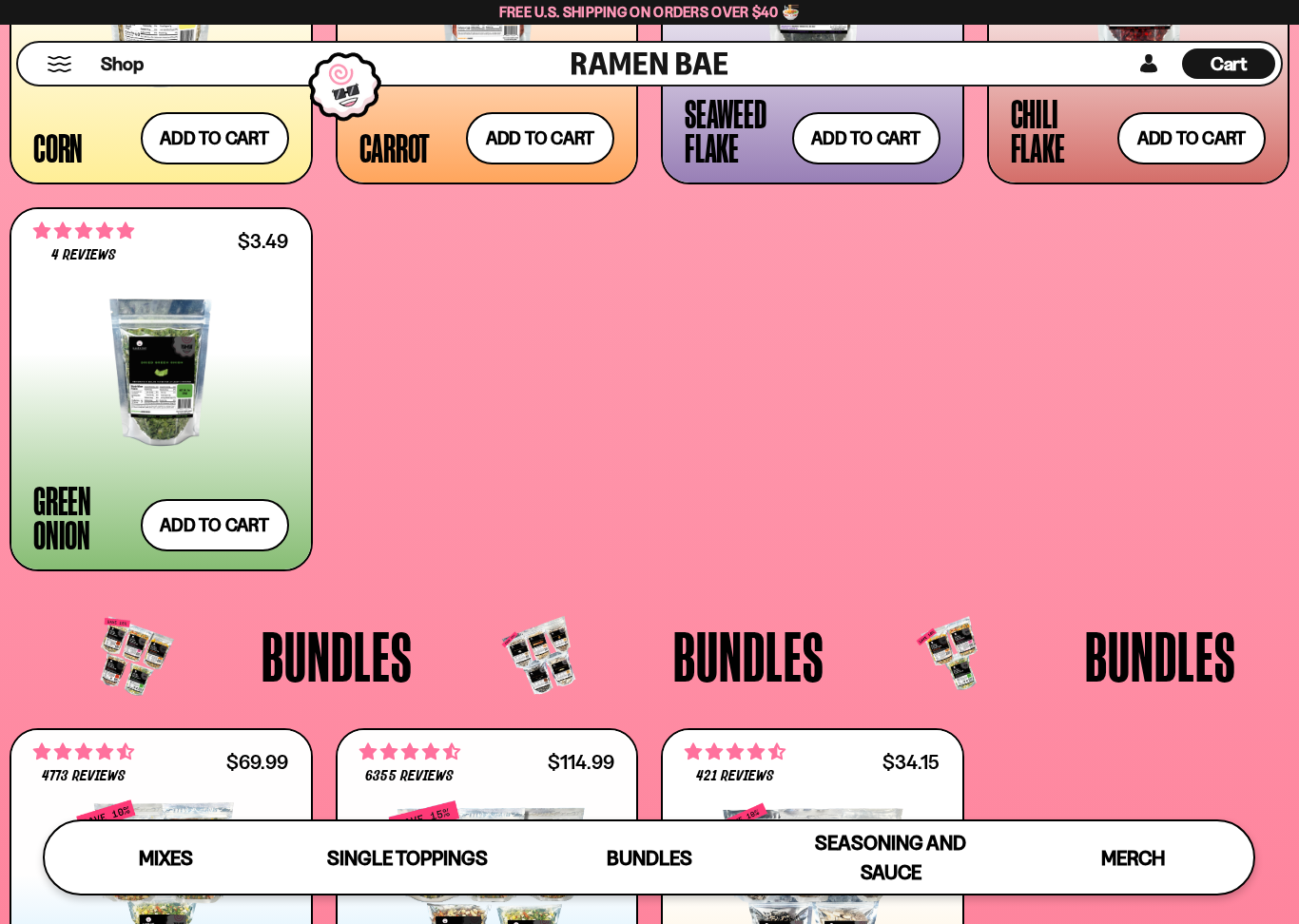 click at bounding box center [161, 373] 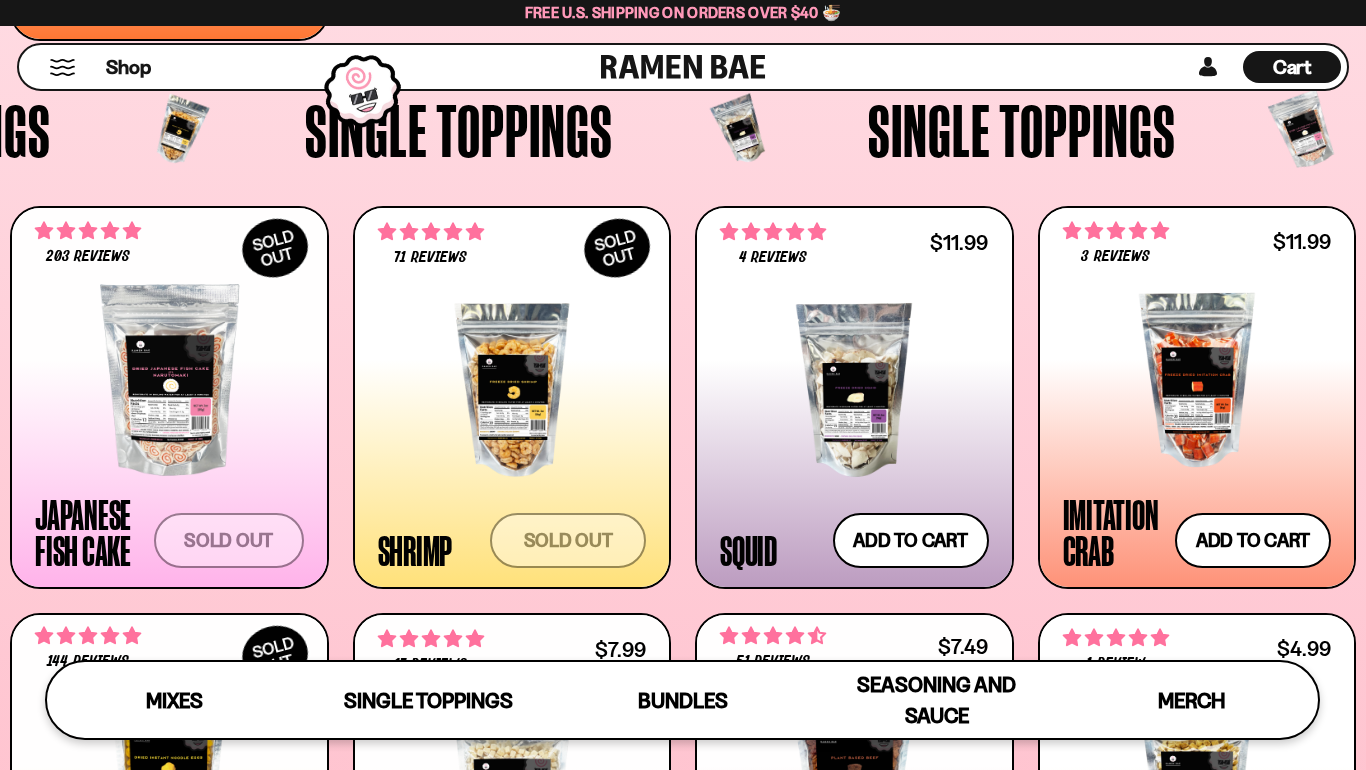 scroll, scrollTop: 1582, scrollLeft: 0, axis: vertical 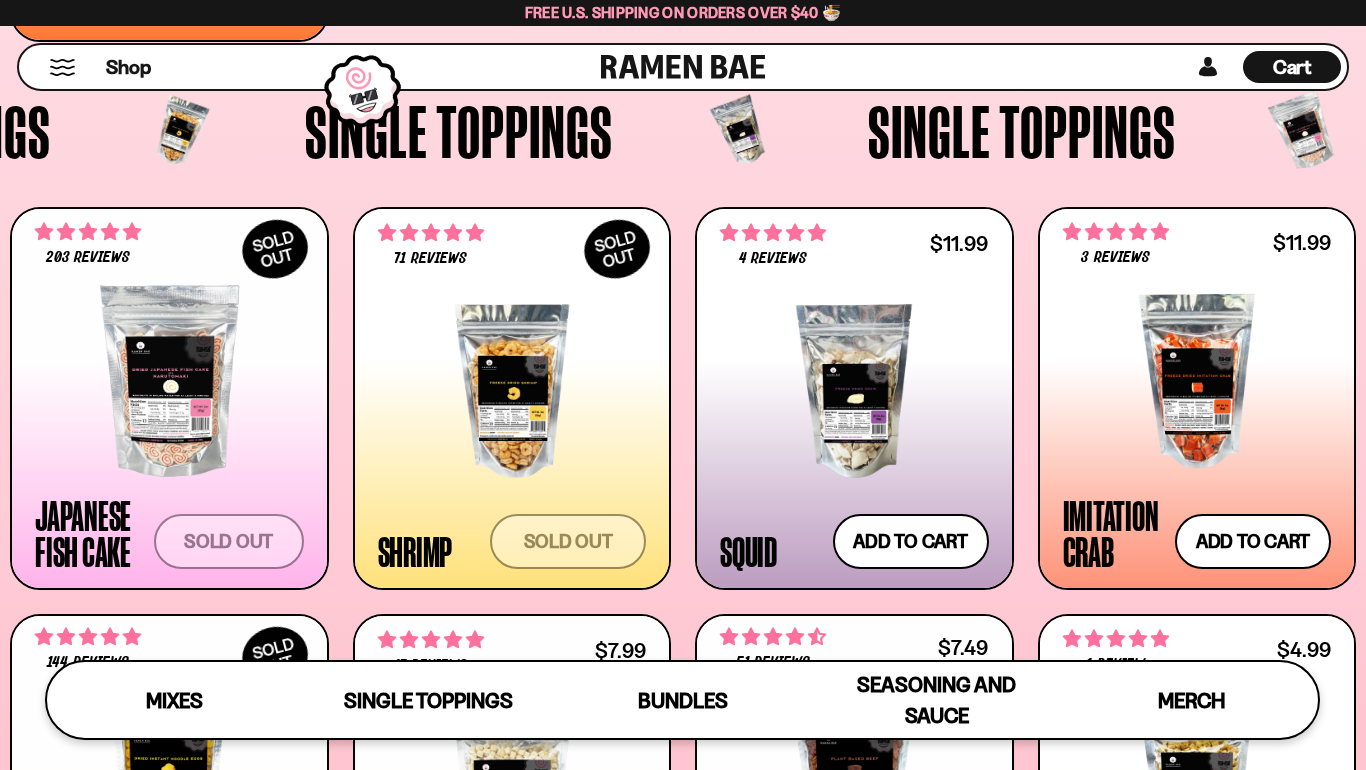click at bounding box center [512, 391] 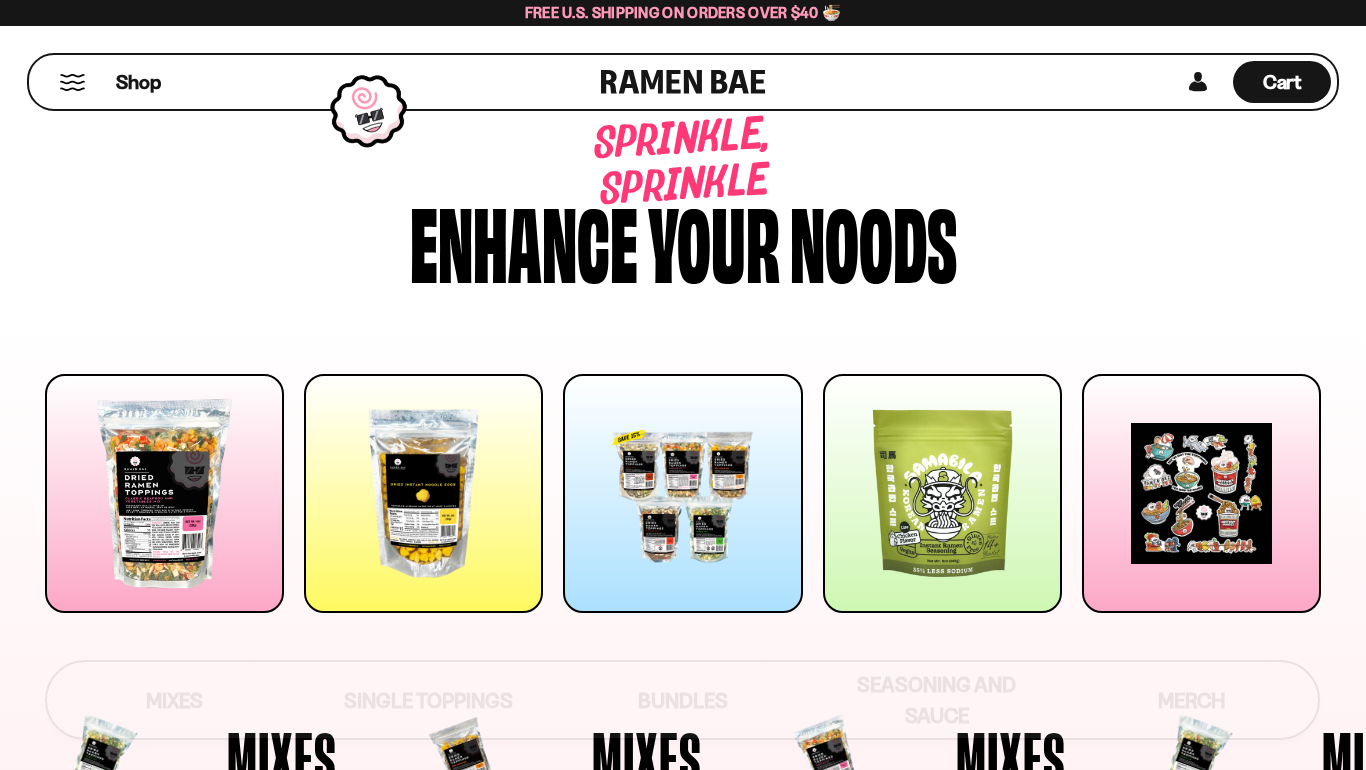 scroll, scrollTop: 1582, scrollLeft: 0, axis: vertical 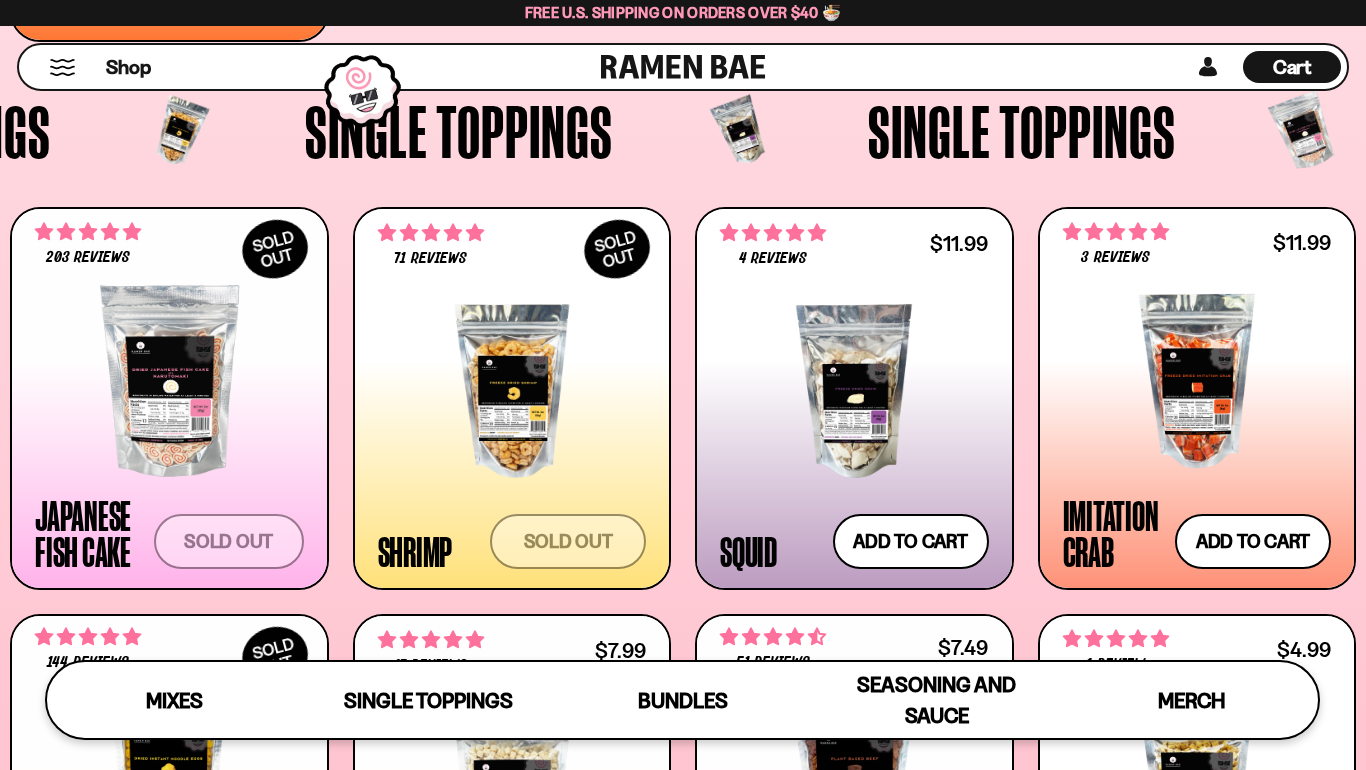 click on "Cart
D0381C2F-513E-4F90-8A41-6F0A75DCBAAA" at bounding box center [1292, 67] 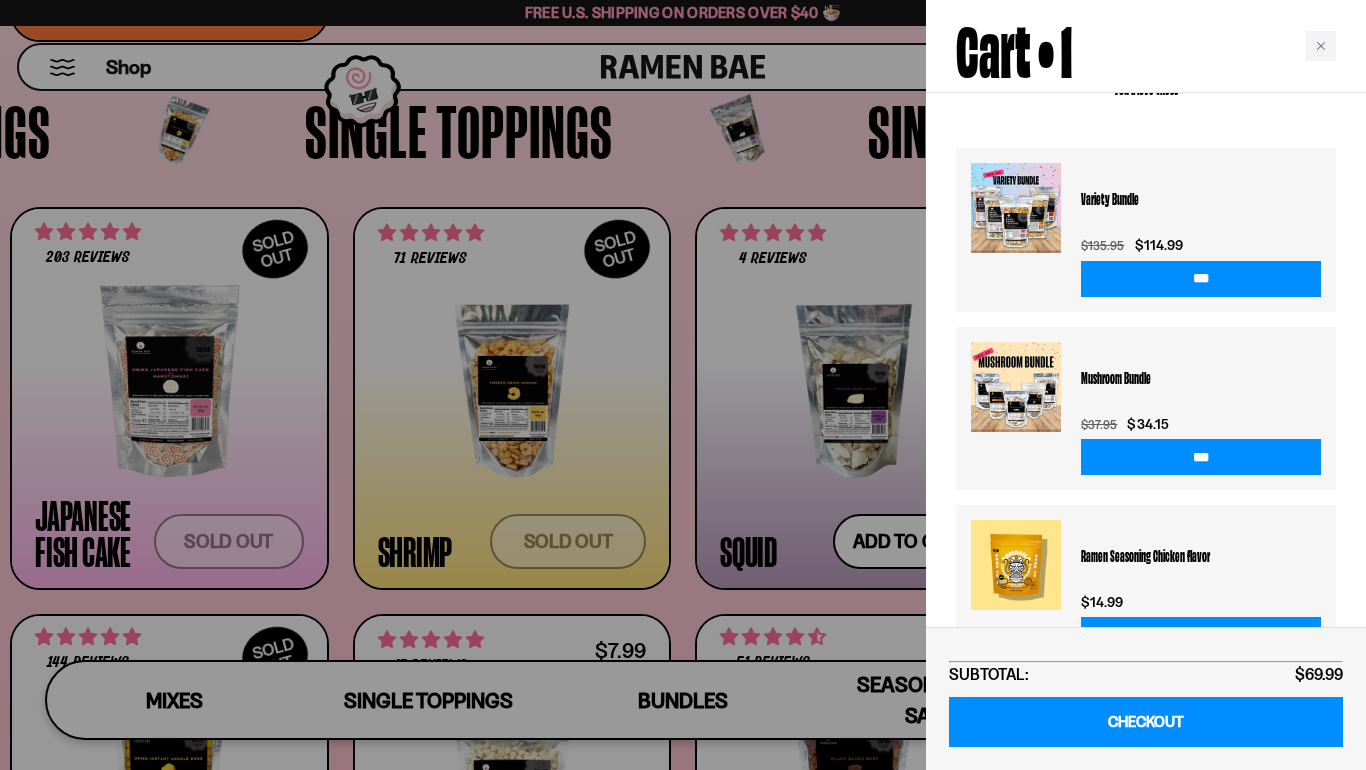 scroll, scrollTop: 458, scrollLeft: 0, axis: vertical 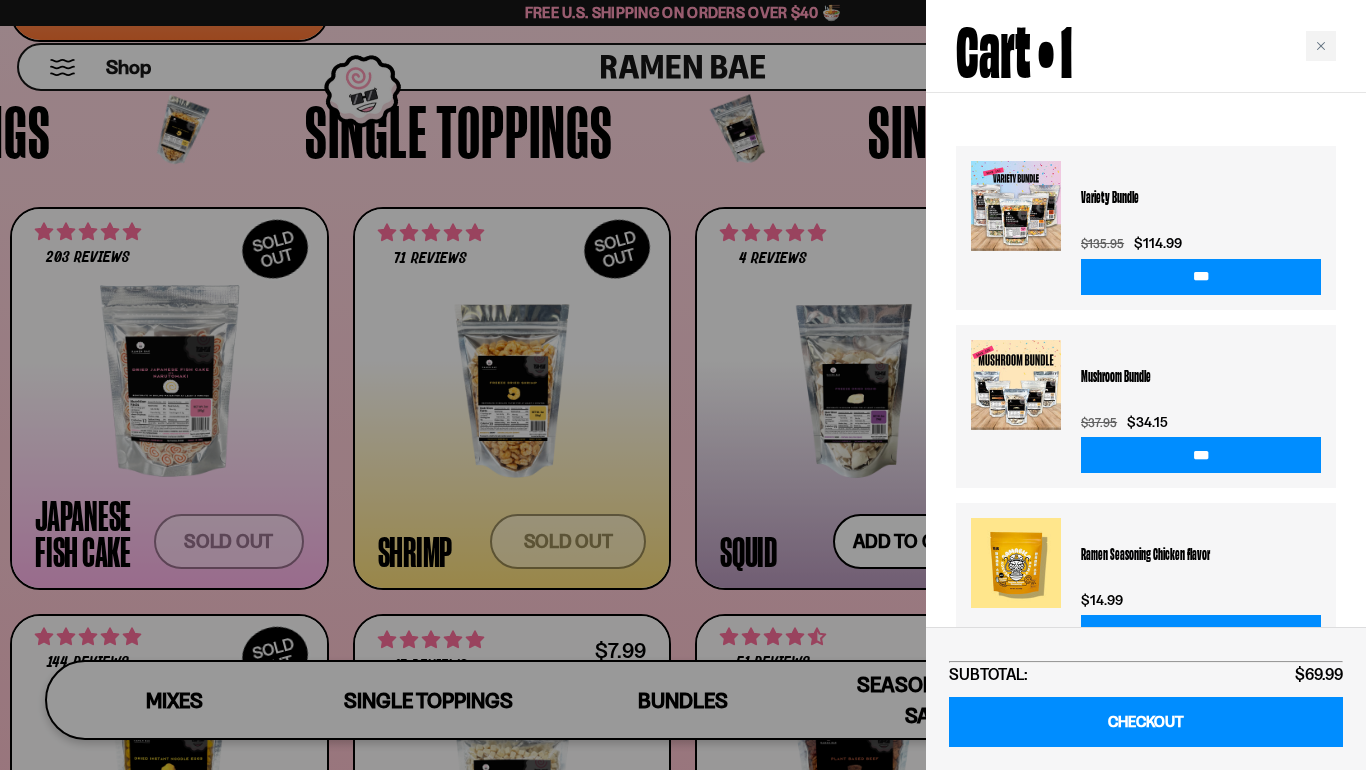 click on "CHECKOUT" at bounding box center (1146, 722) 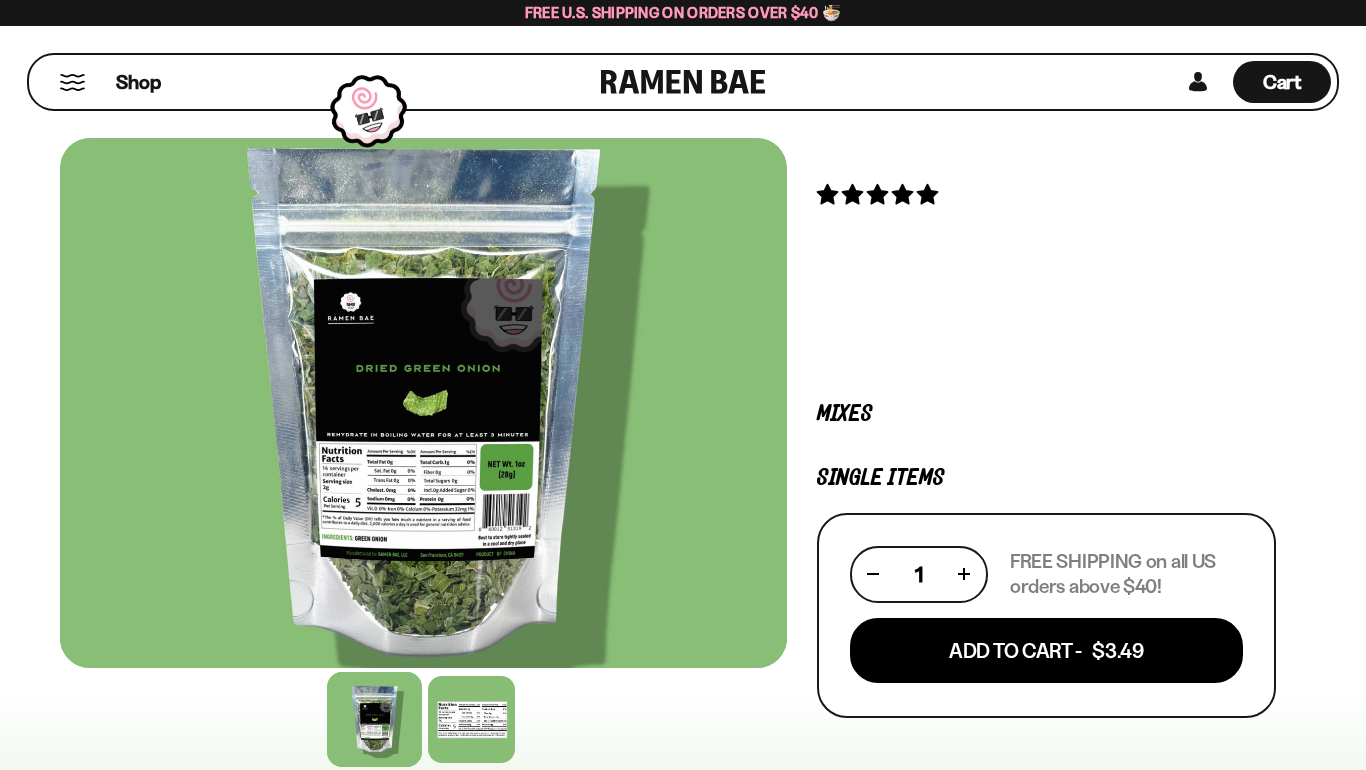 scroll, scrollTop: 0, scrollLeft: 0, axis: both 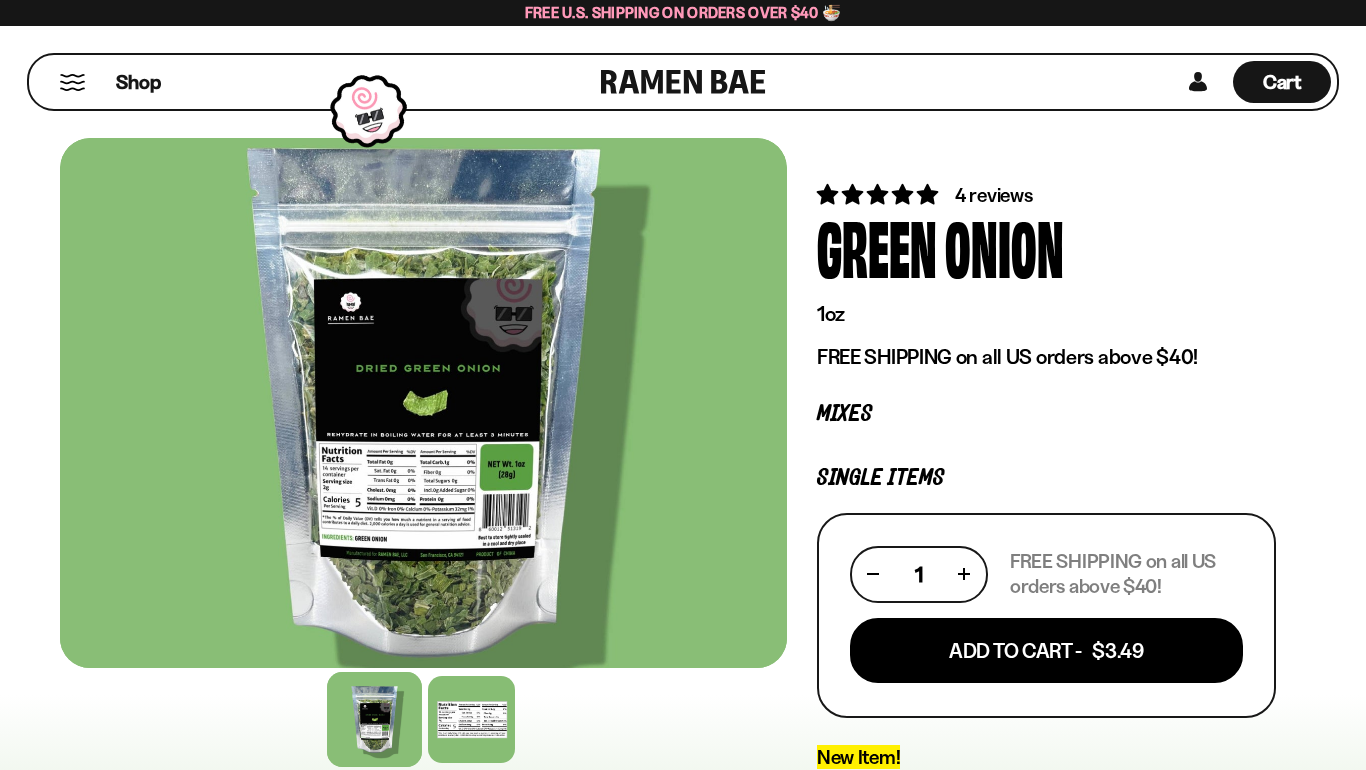click on "Add To Cart -
$3.49" at bounding box center (1046, 650) 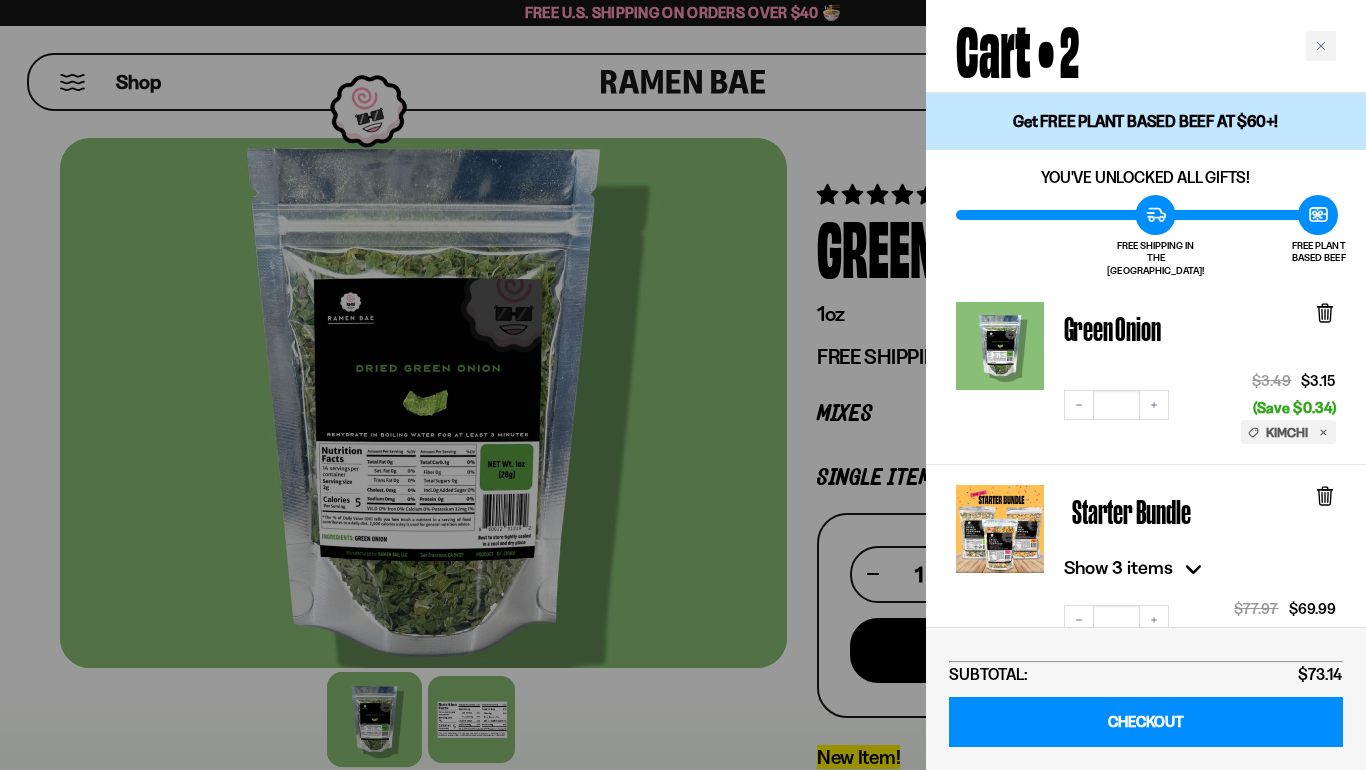 click at bounding box center [683, 385] 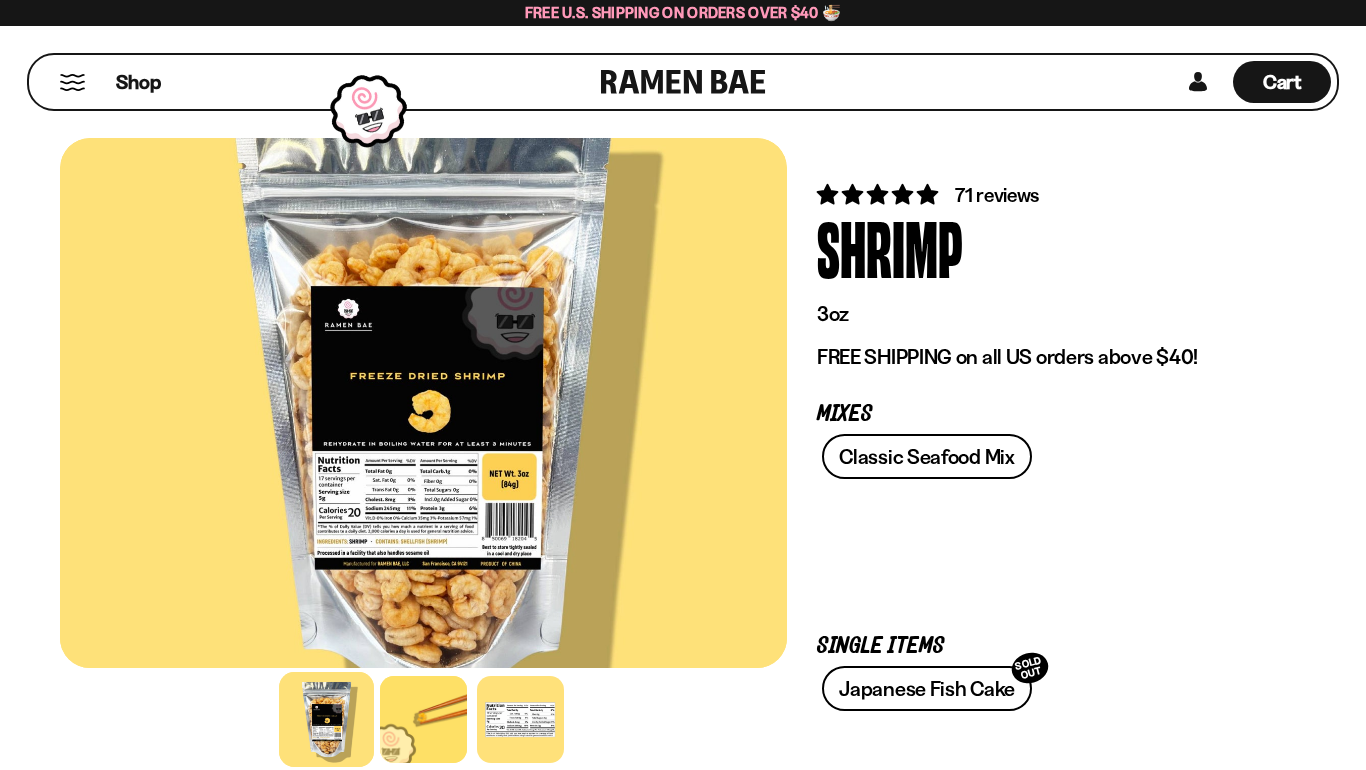 scroll, scrollTop: 0, scrollLeft: 0, axis: both 